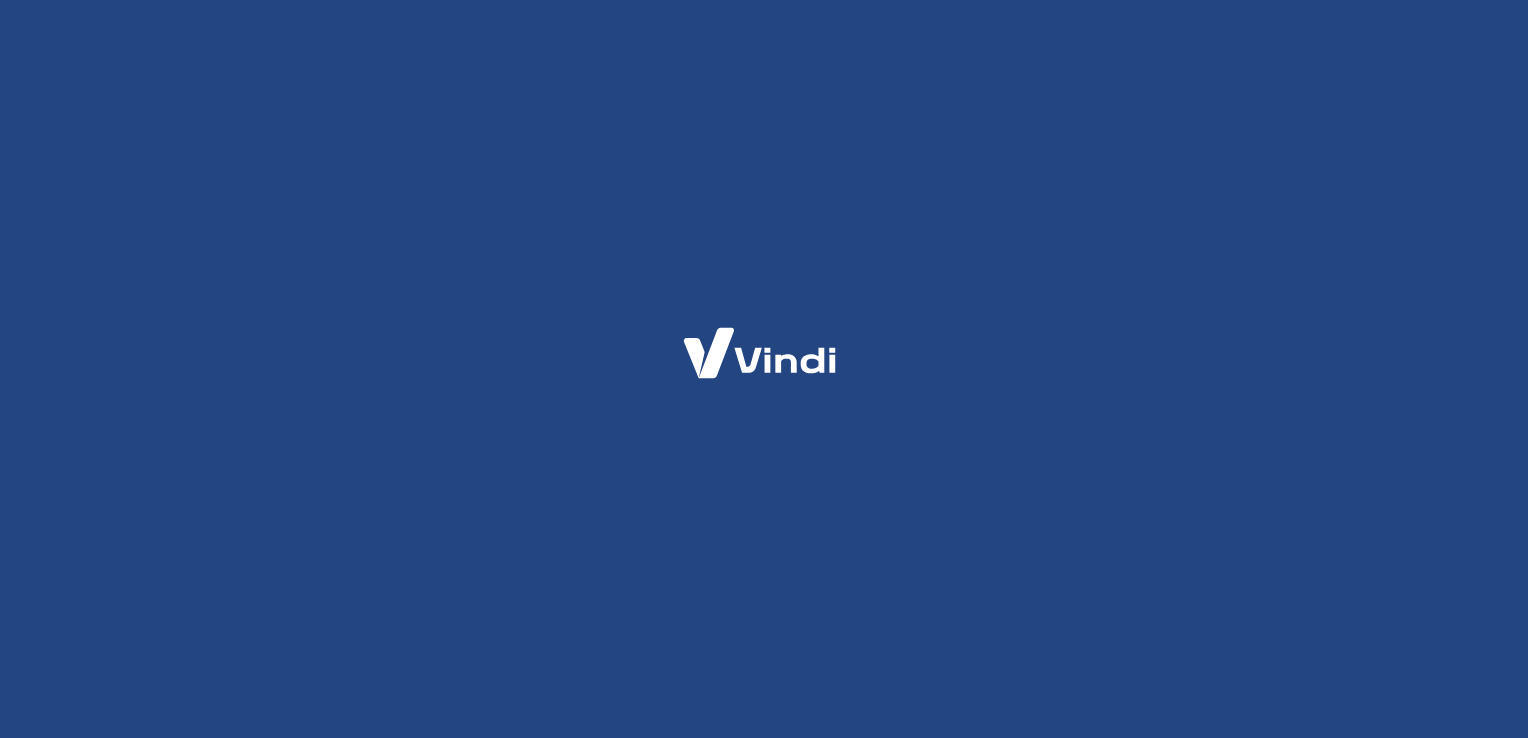 scroll, scrollTop: 0, scrollLeft: 0, axis: both 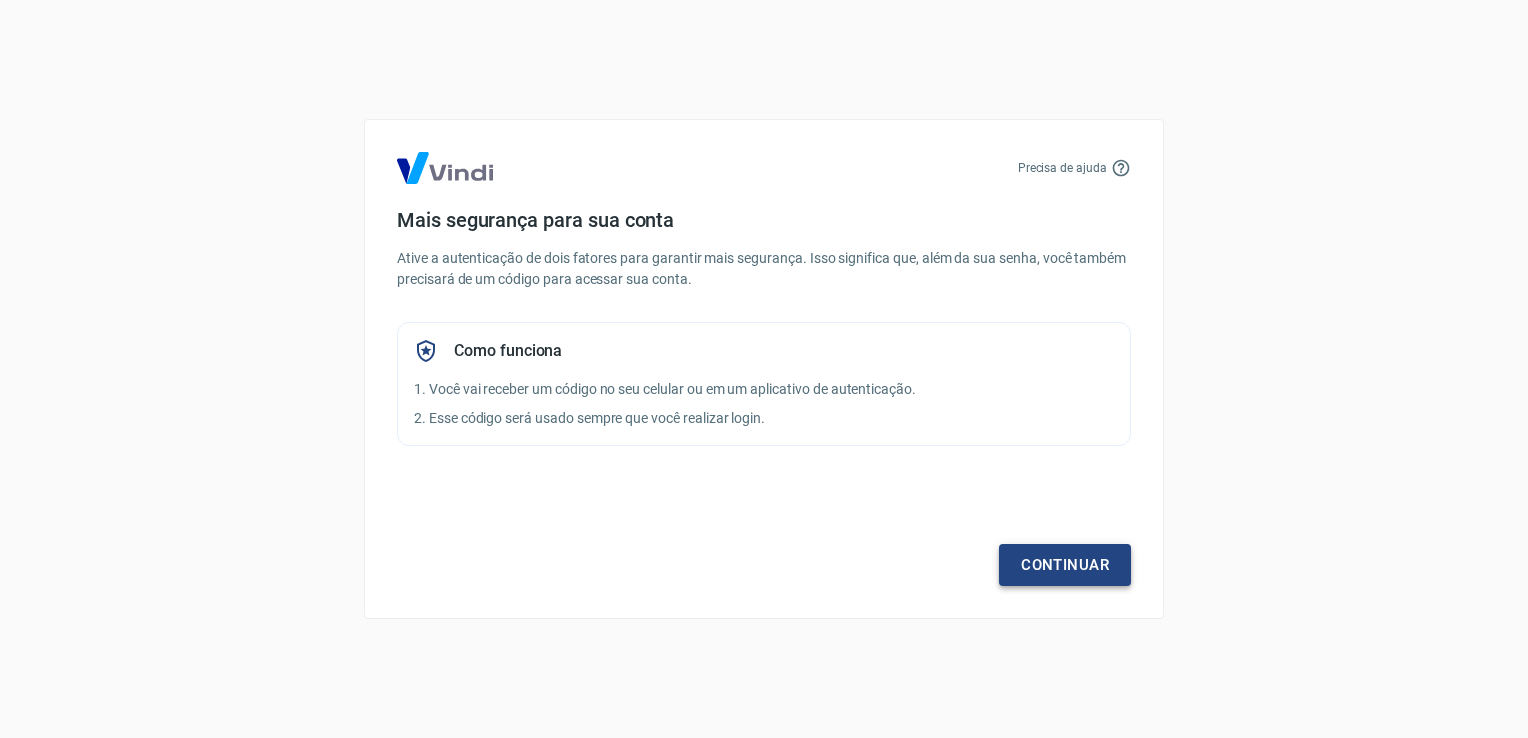 click on "Continuar" at bounding box center [1065, 565] 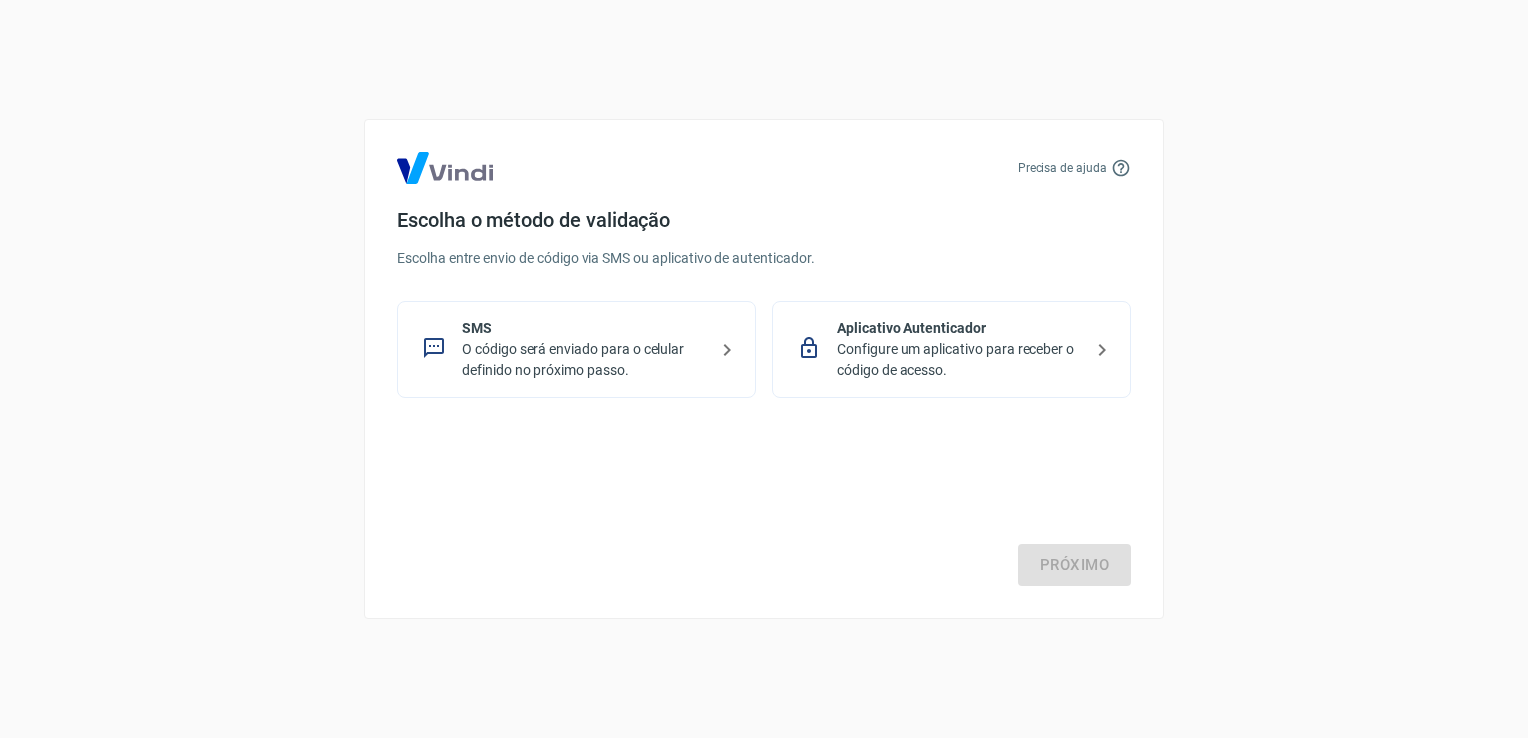click on "Configure um aplicativo para receber o código de acesso." at bounding box center [959, 360] 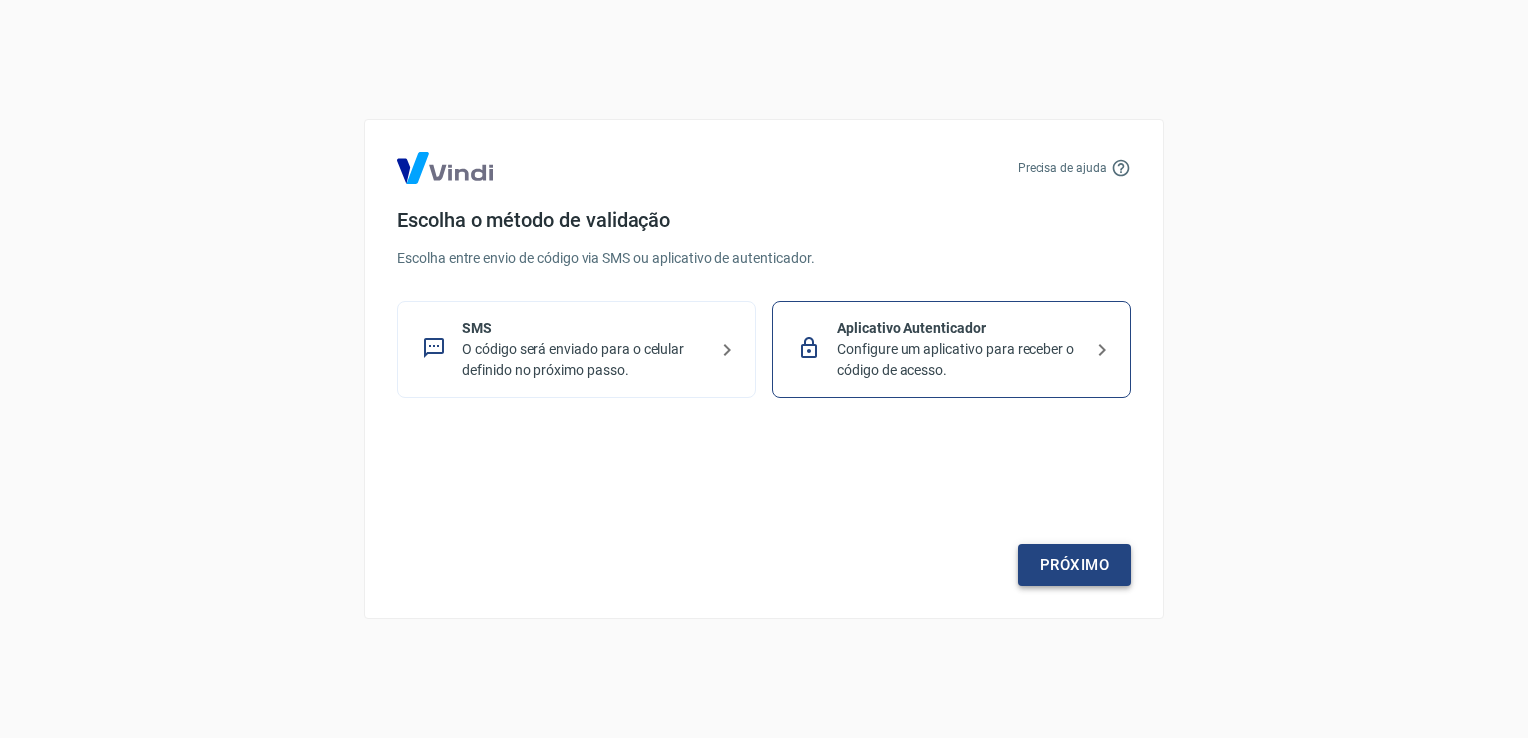 click on "Próximo" at bounding box center (1074, 565) 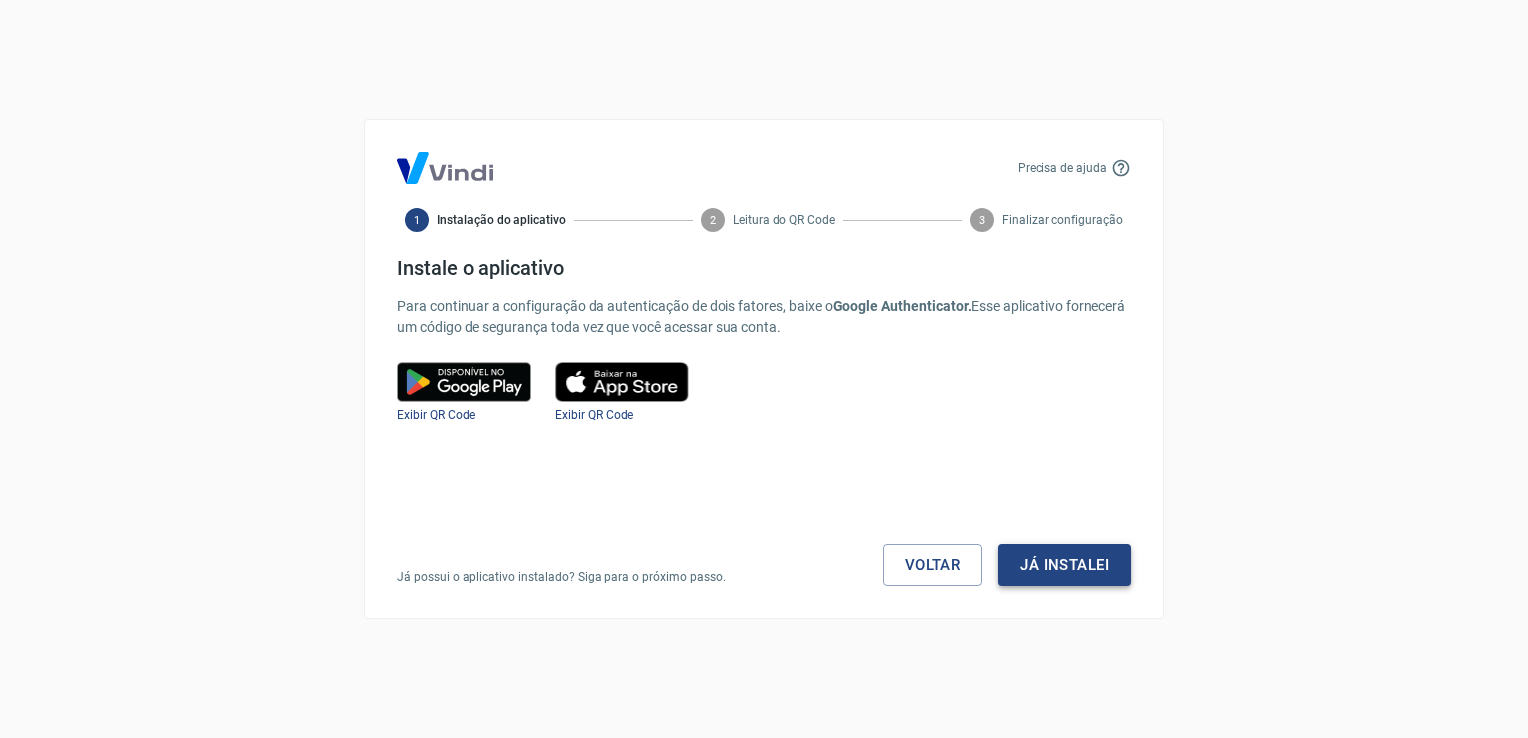 click on "Já instalei" at bounding box center [1064, 565] 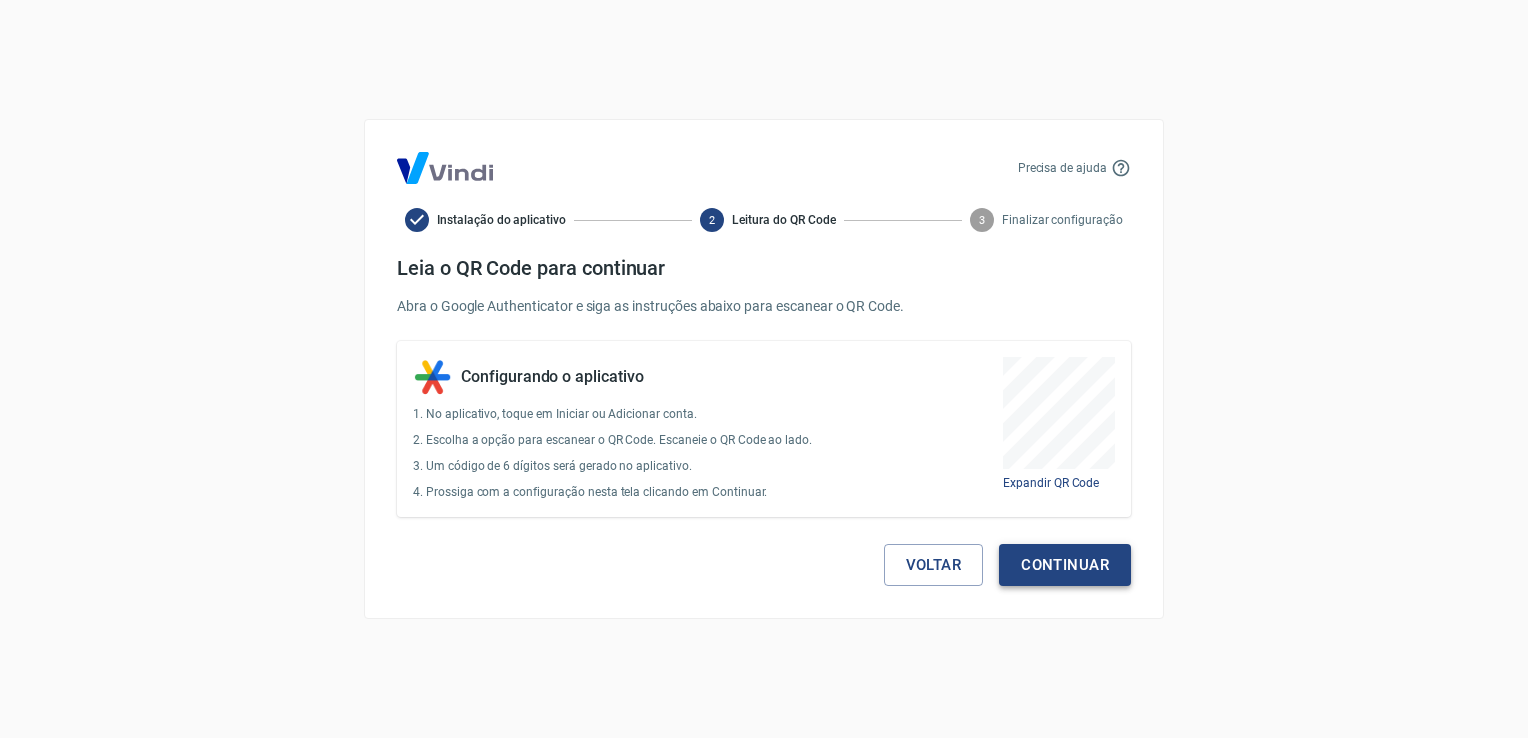 click on "Continuar" at bounding box center [1065, 565] 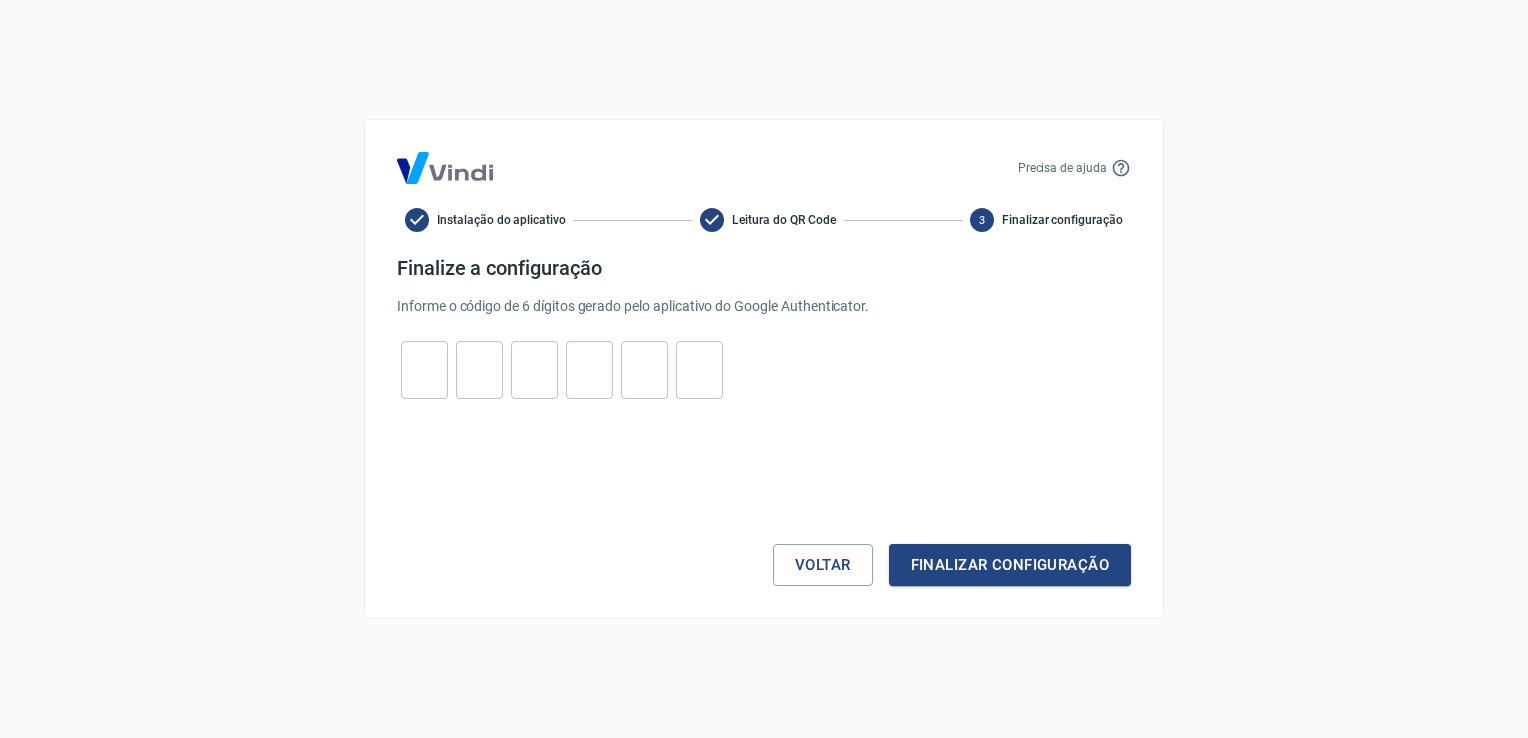 click at bounding box center (424, 370) 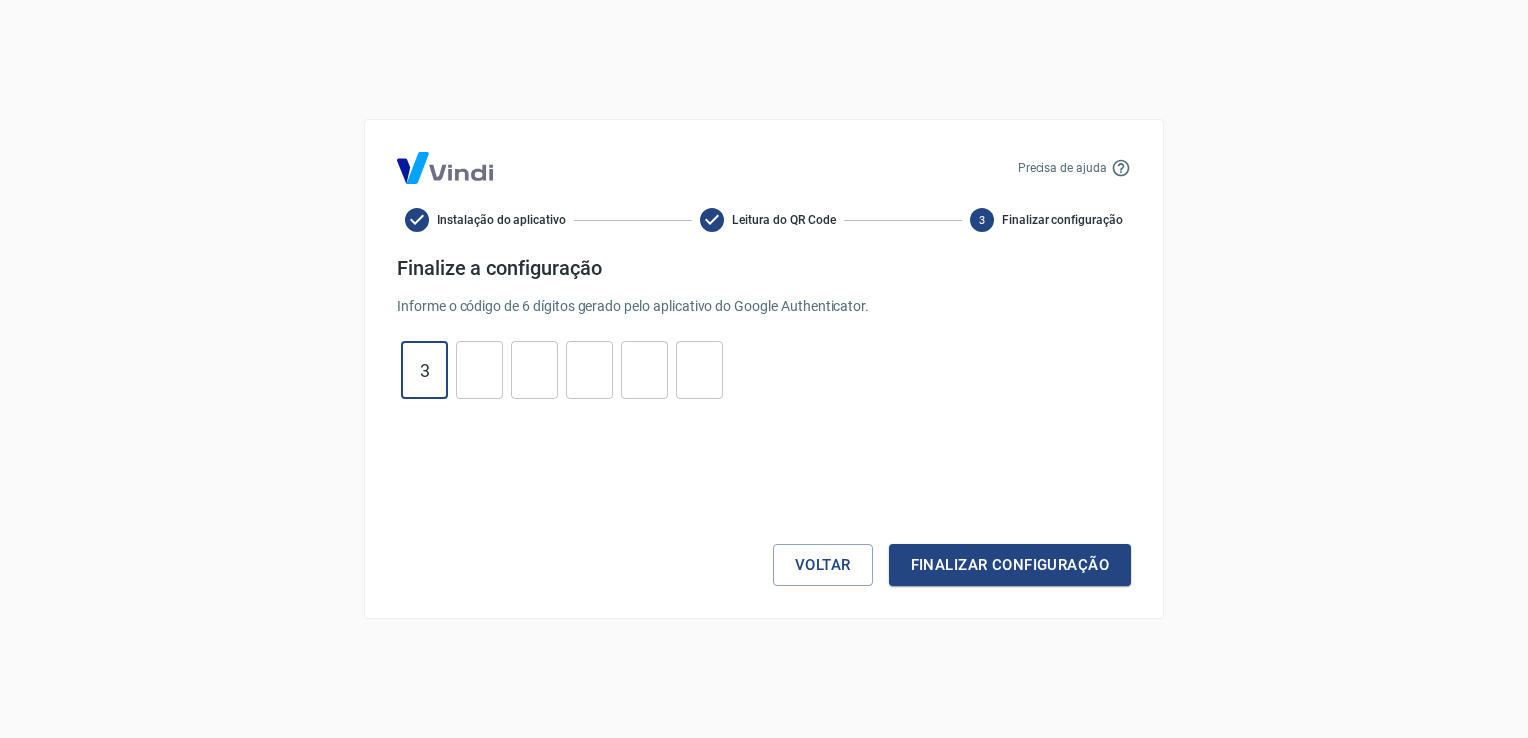 type on "3" 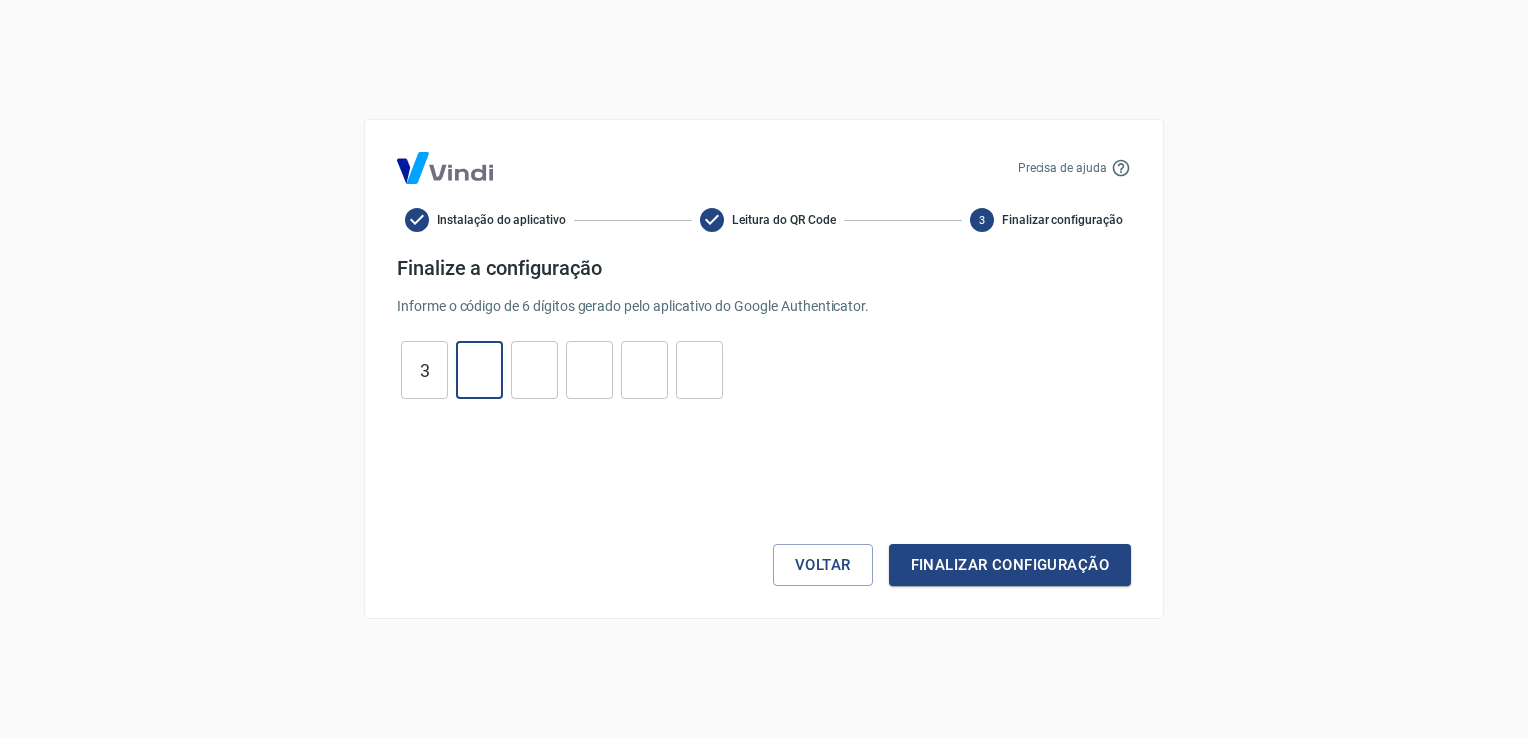 type on "4" 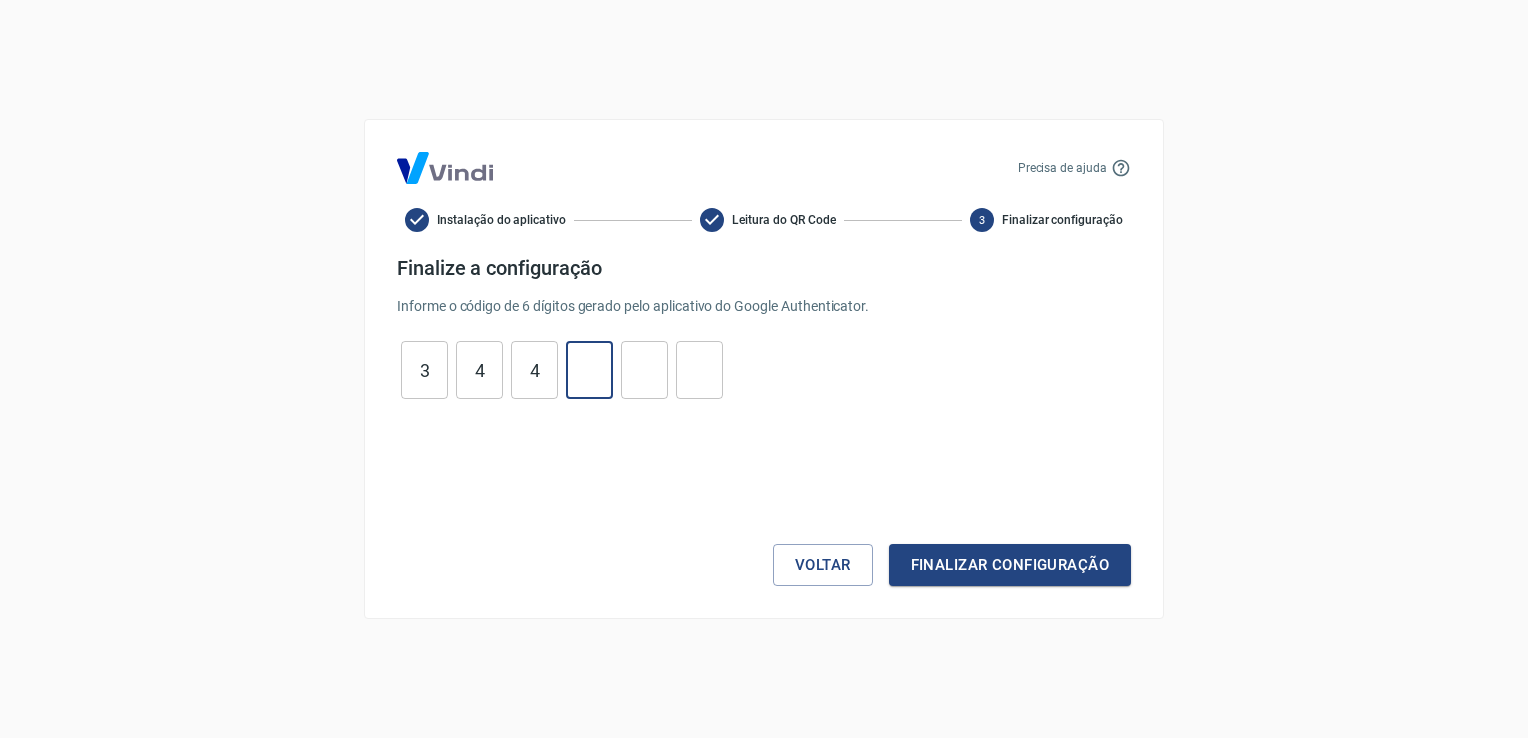 type on "4" 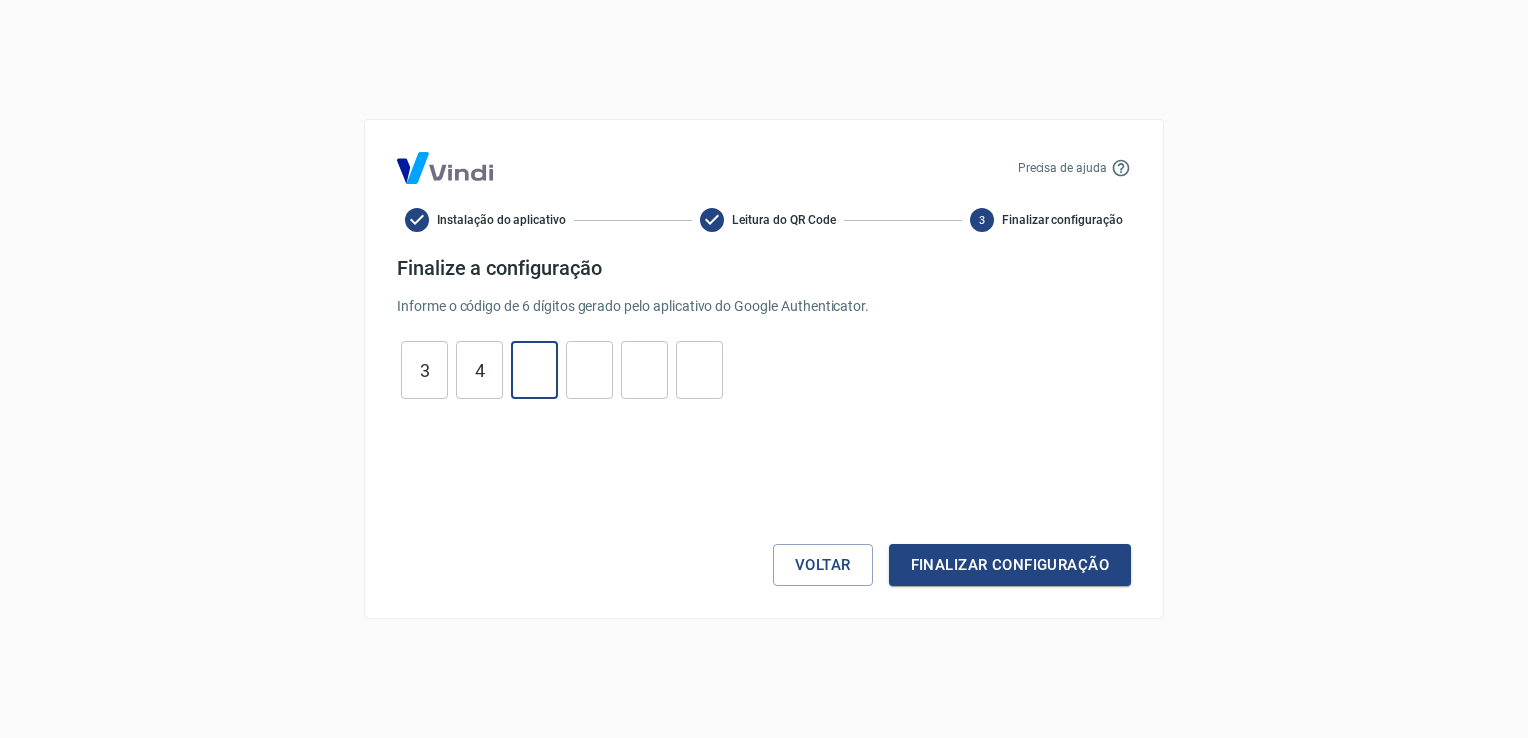 type 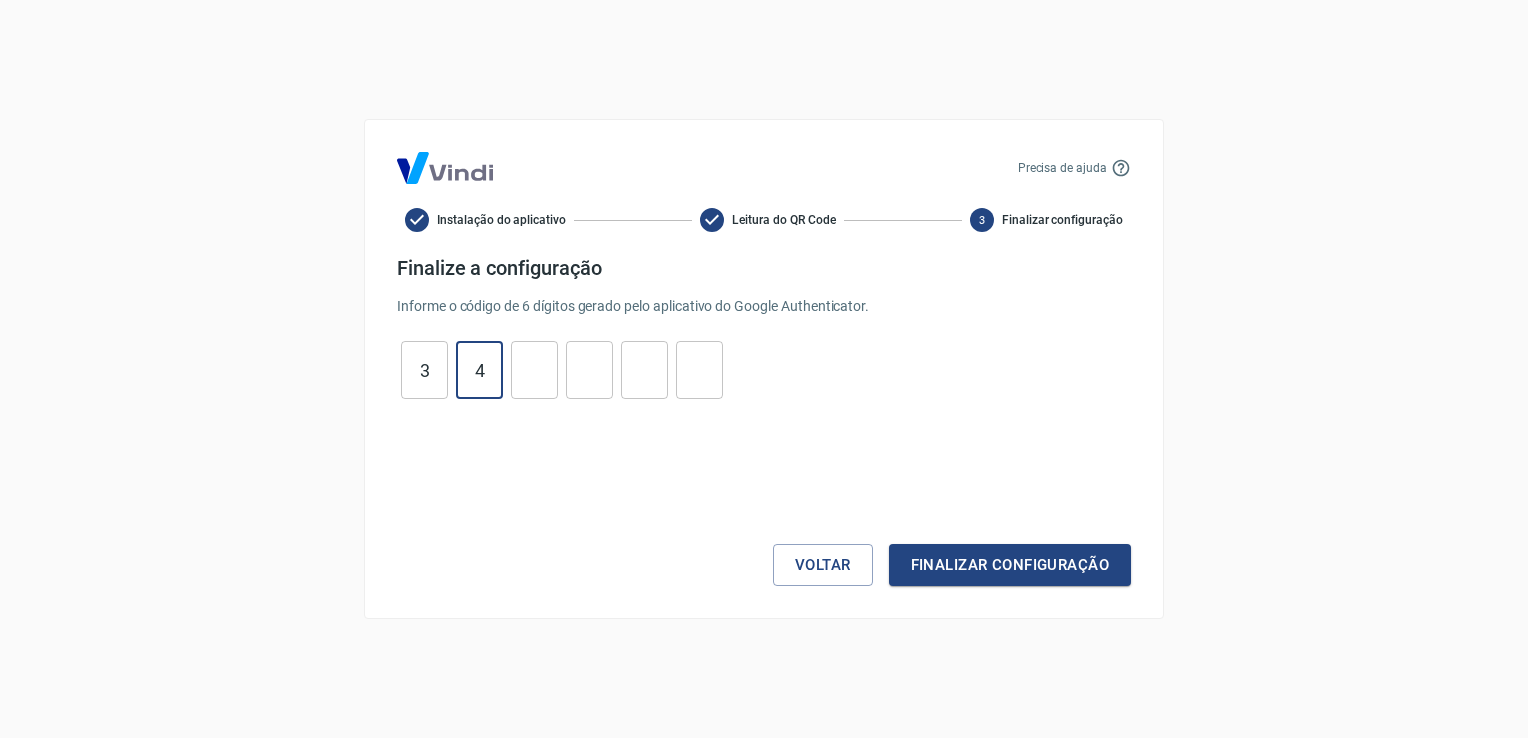 type on "4" 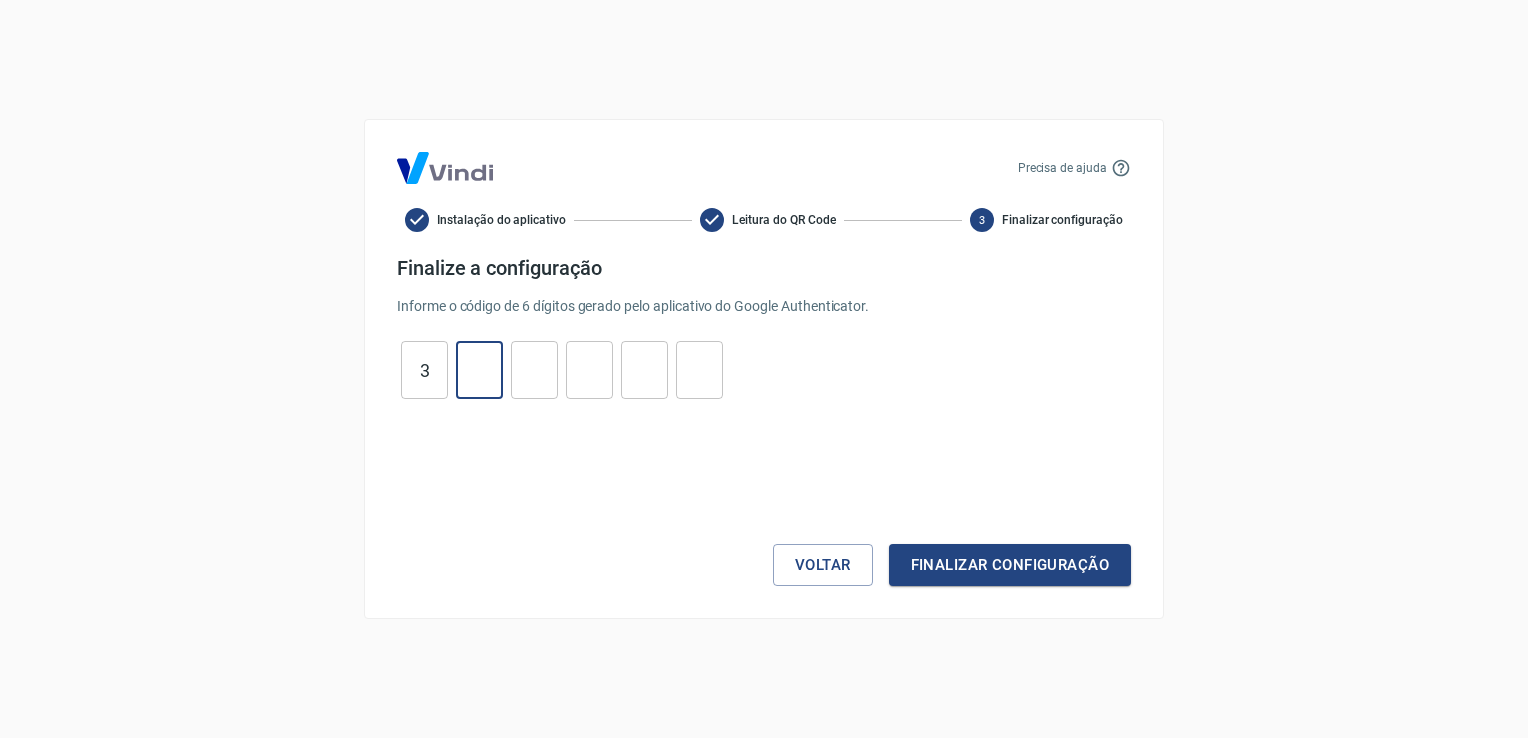 type 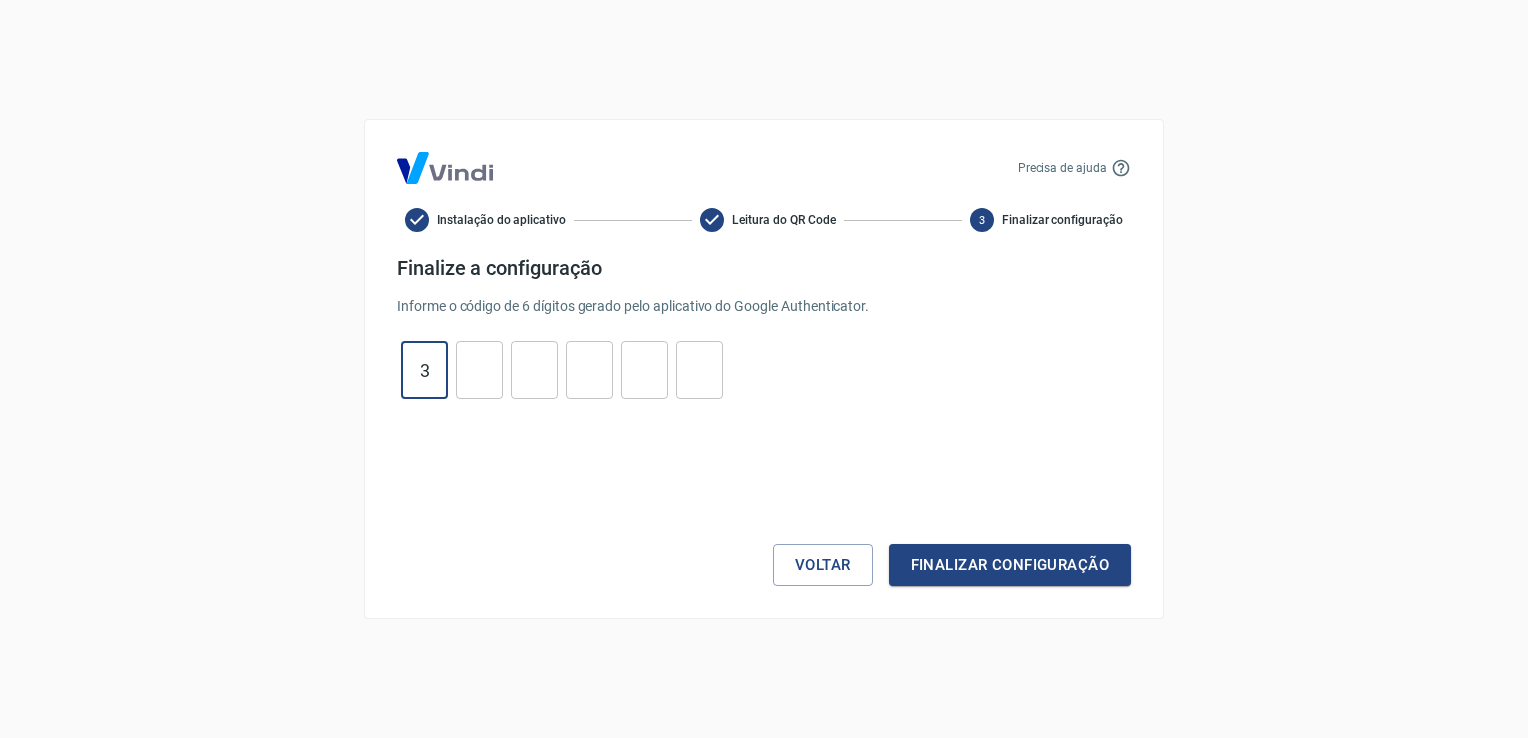 type on "3" 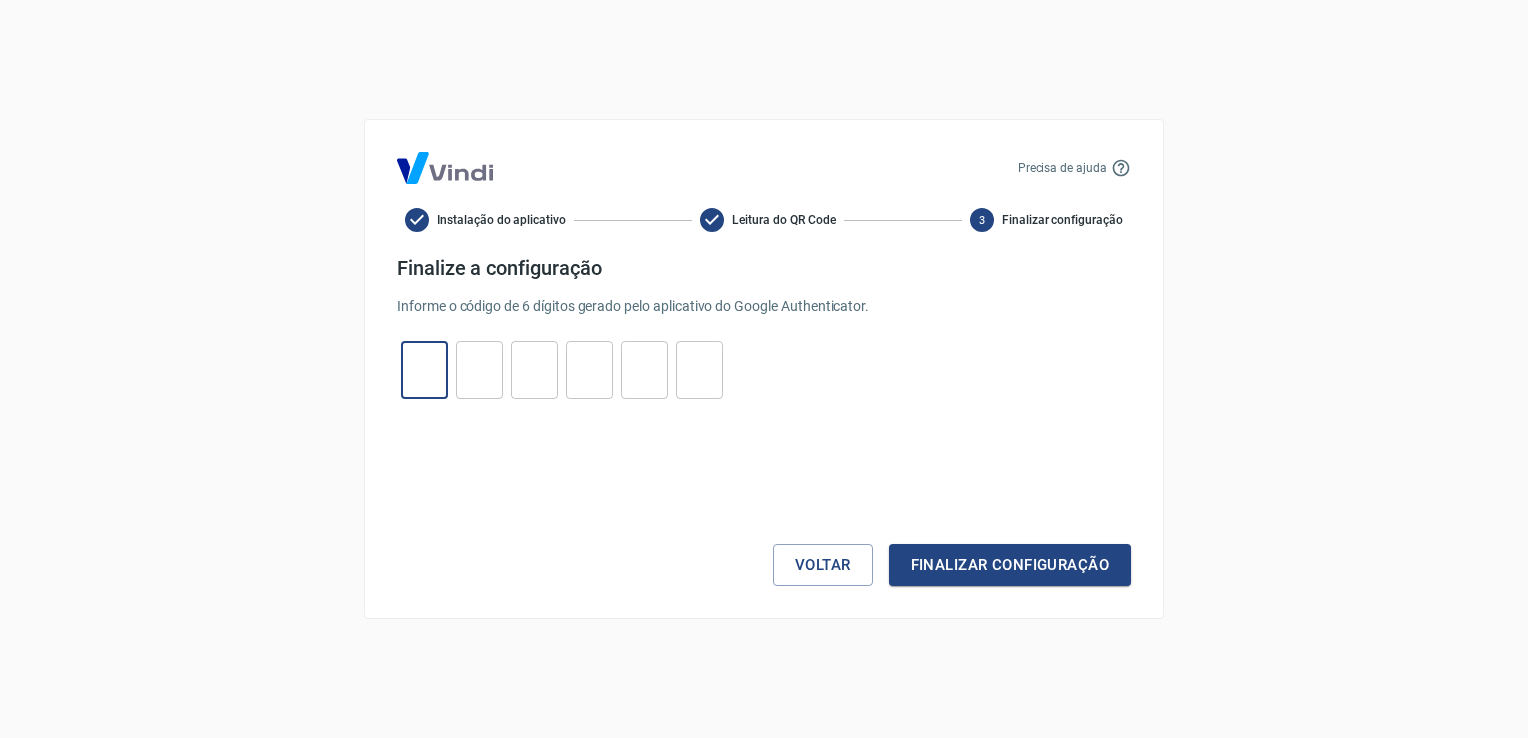 type on "2" 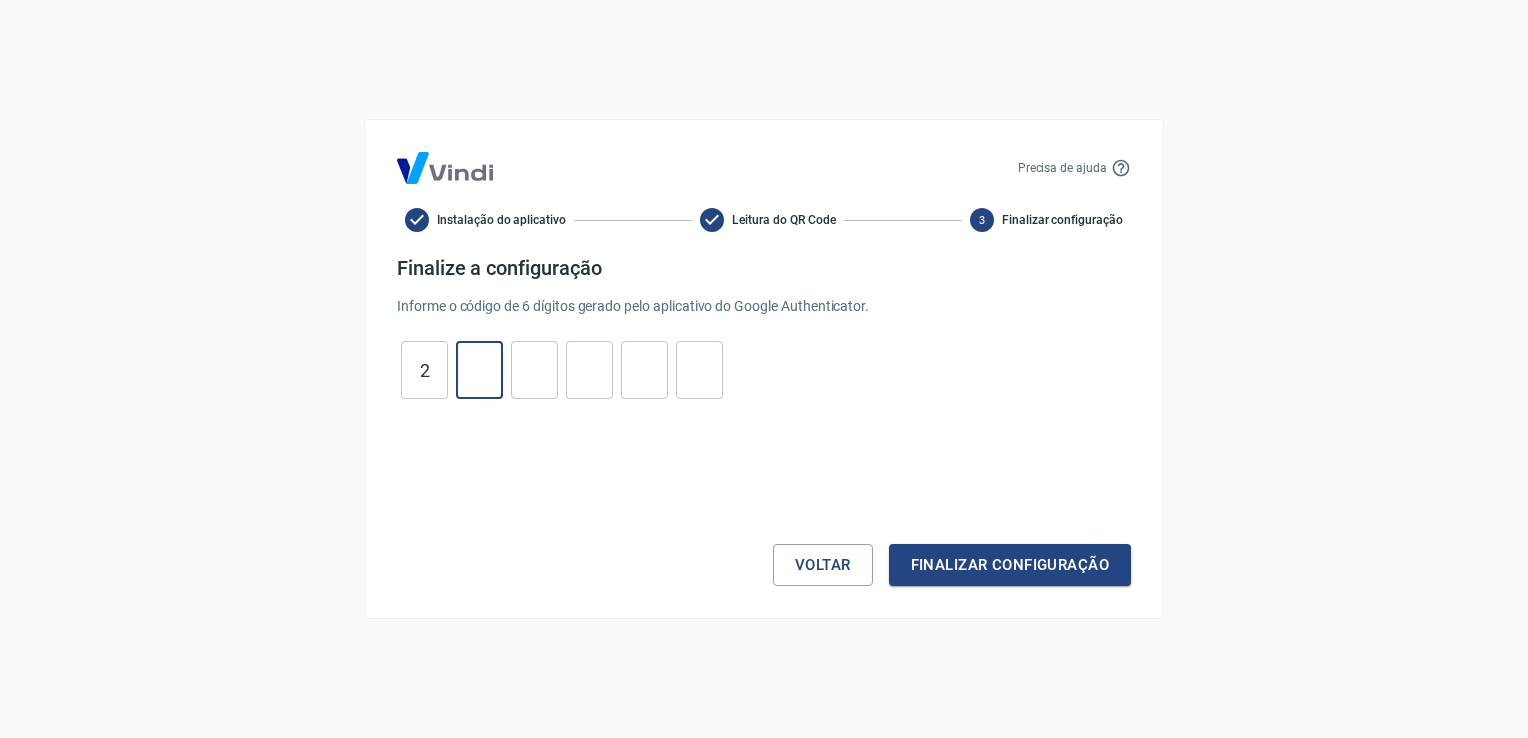 type on "3" 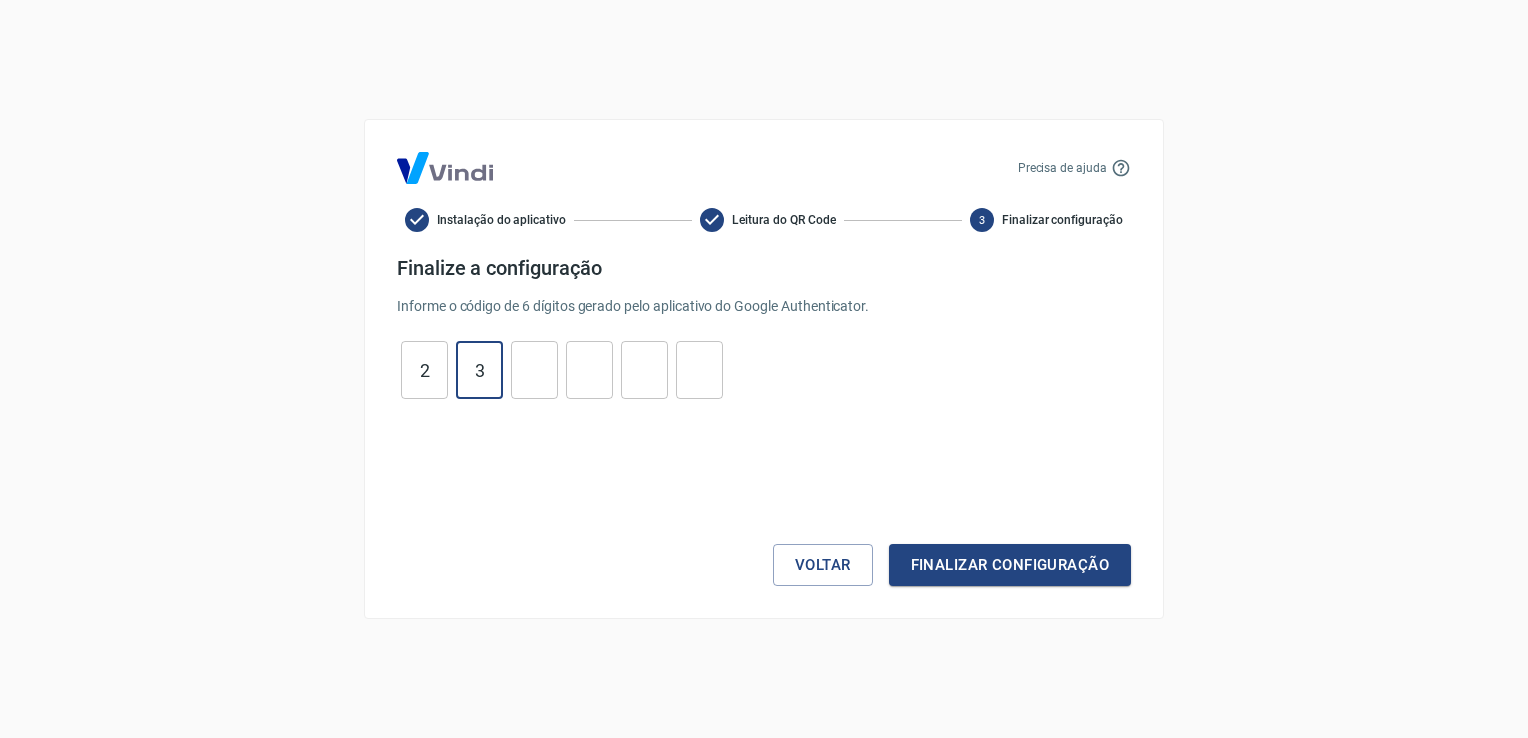 type on "6" 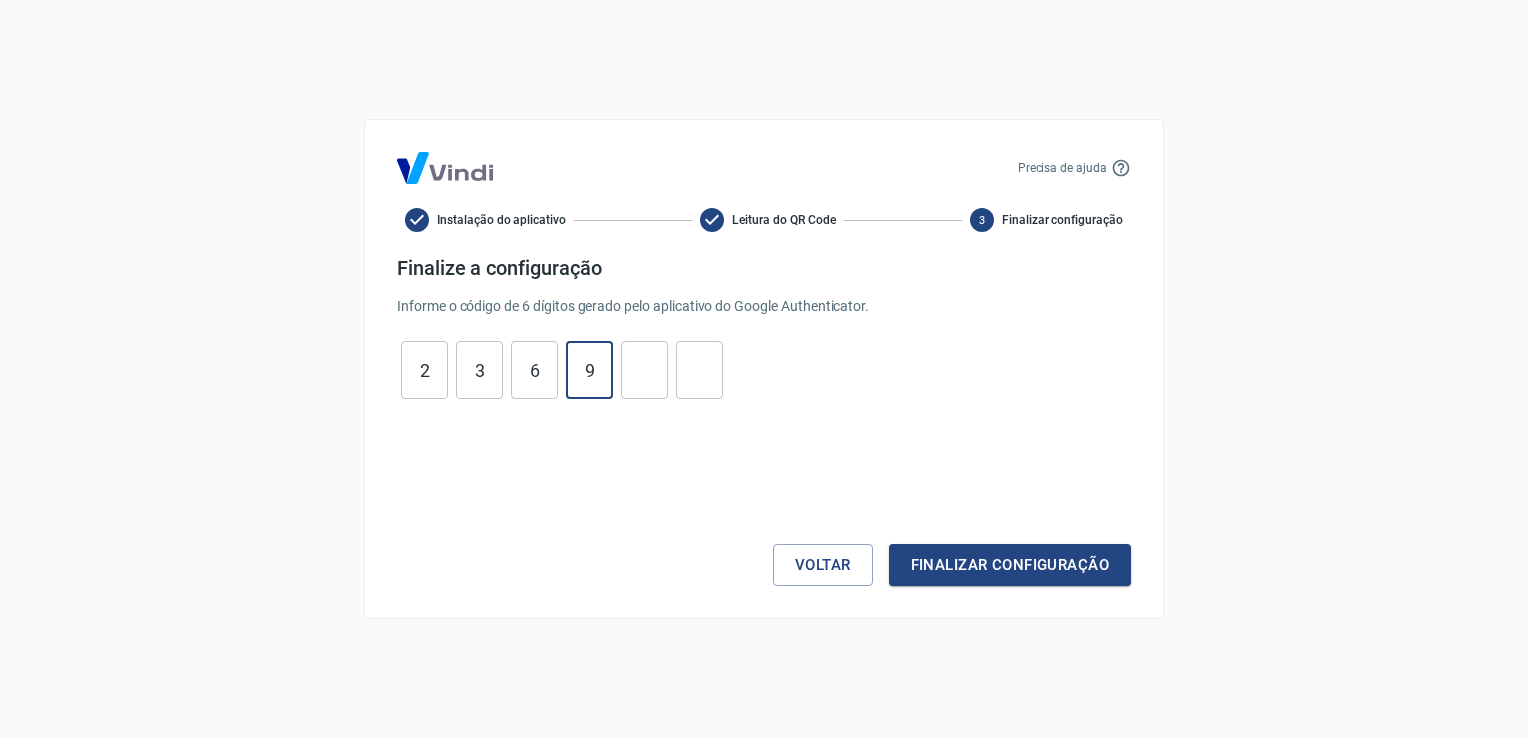 type on "9" 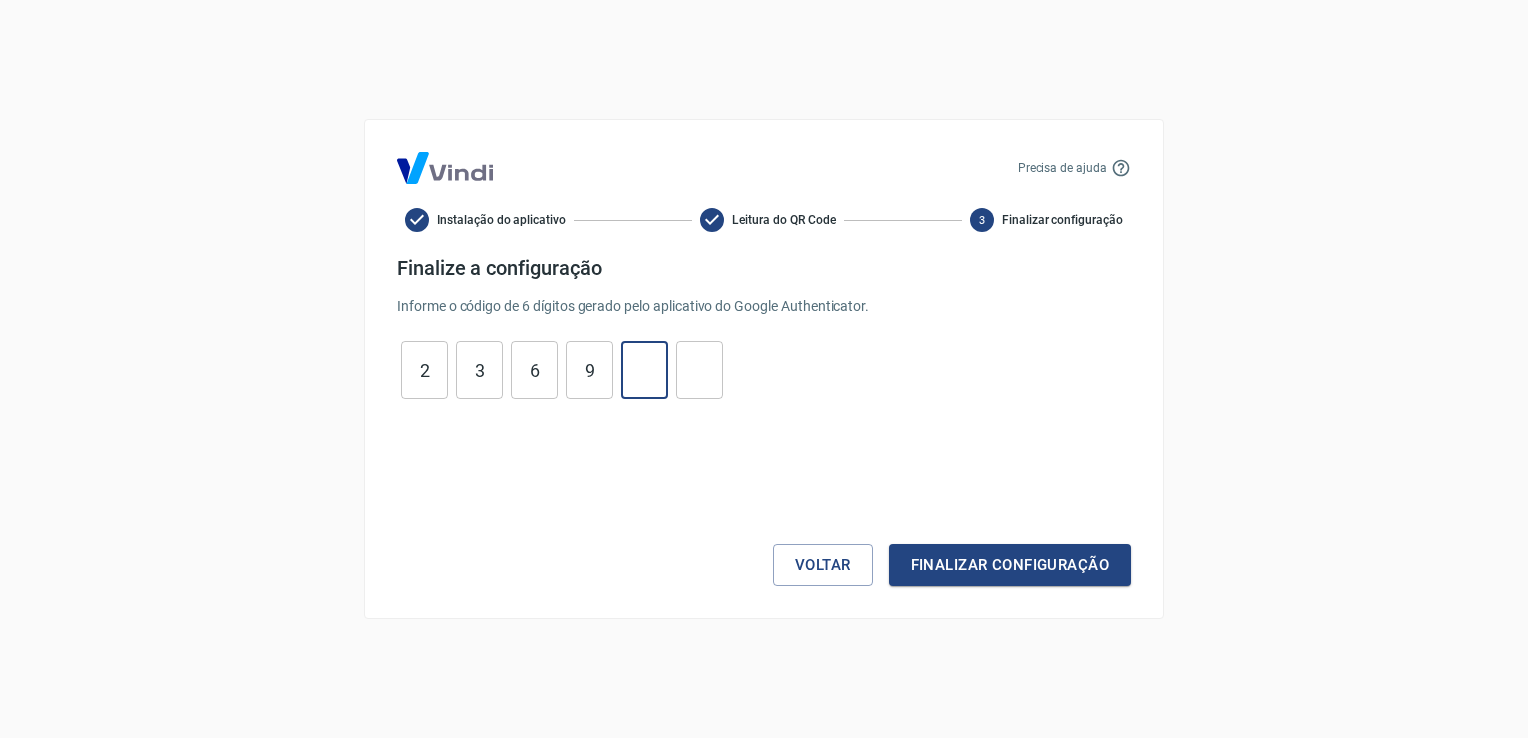 type on "3" 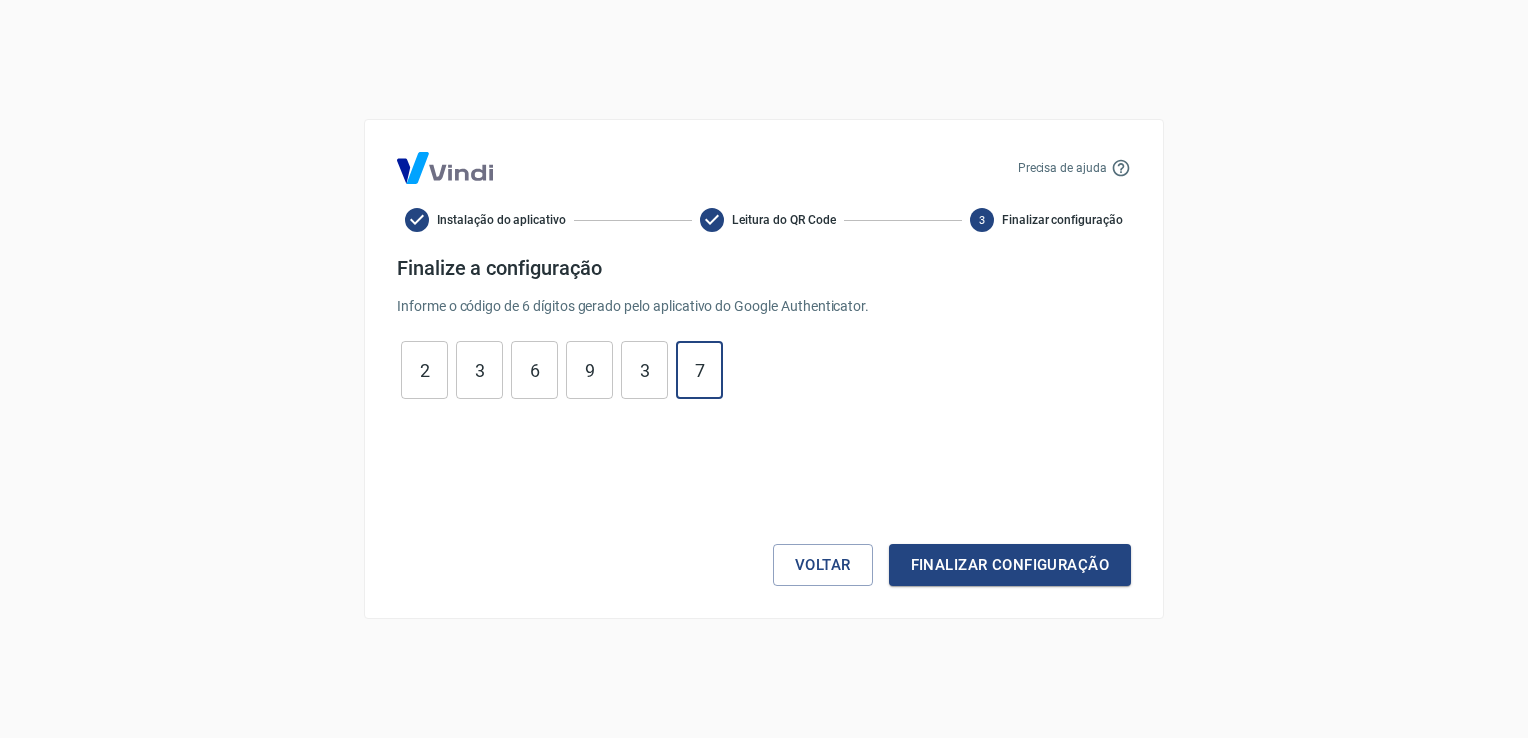 type on "7" 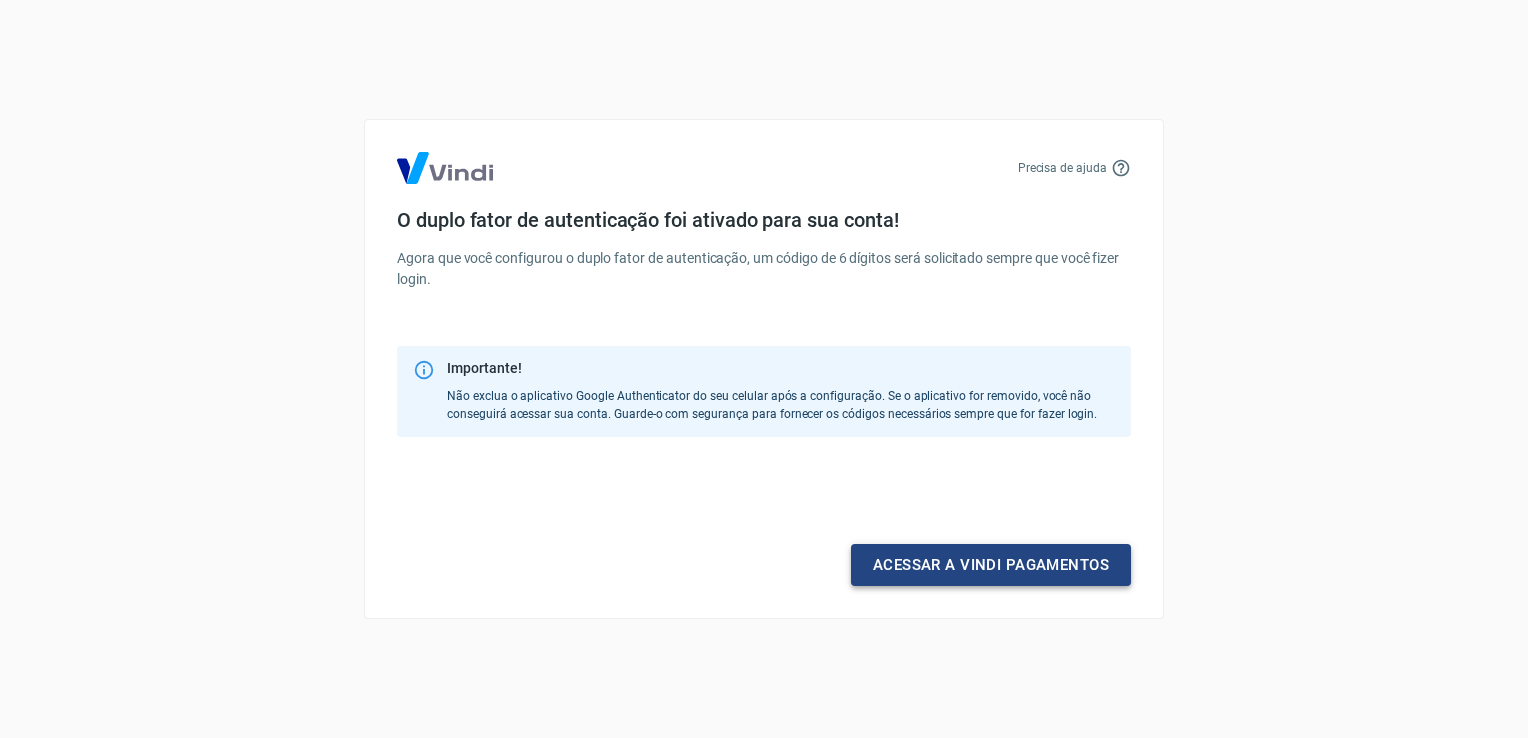 click on "Acessar a Vindi pagamentos" at bounding box center [991, 565] 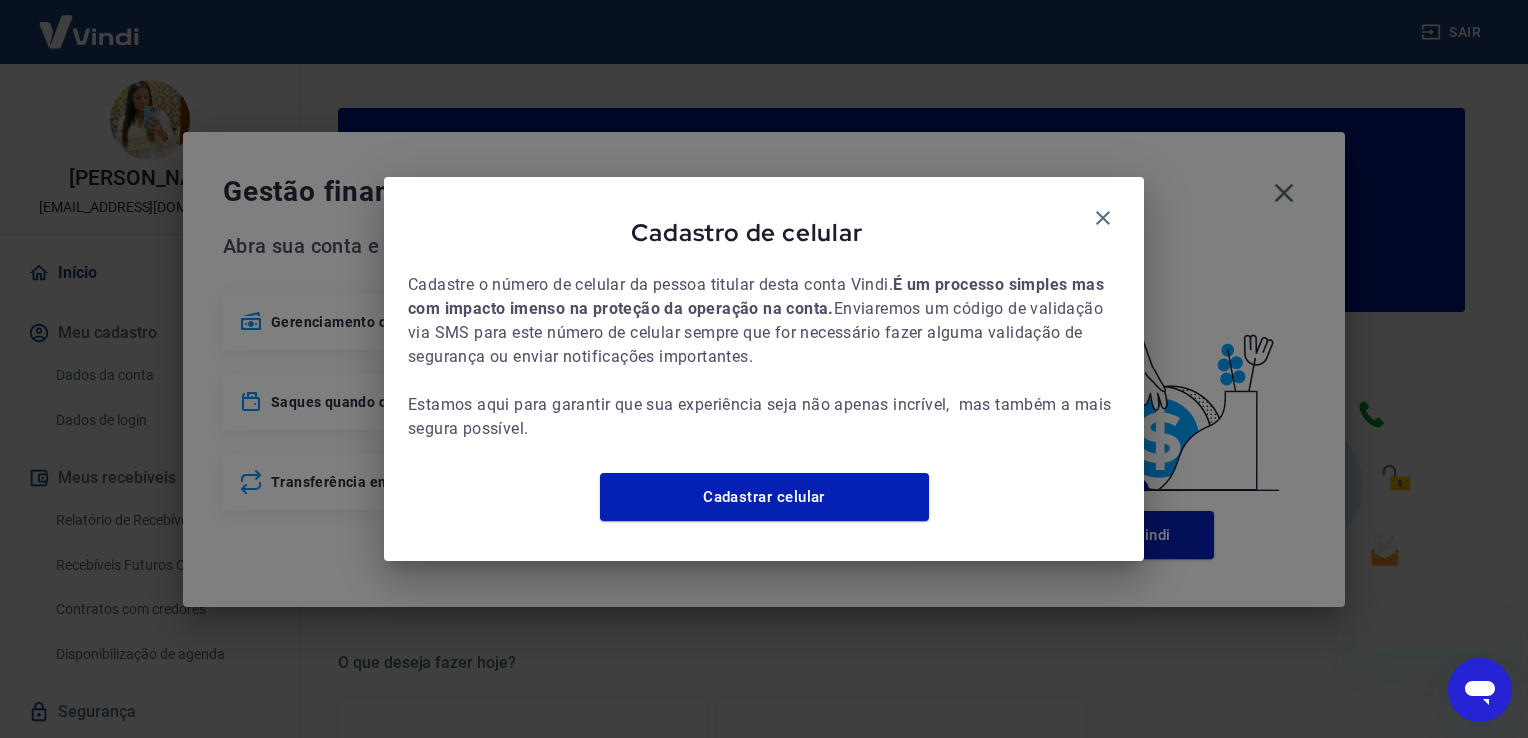 scroll, scrollTop: 0, scrollLeft: 0, axis: both 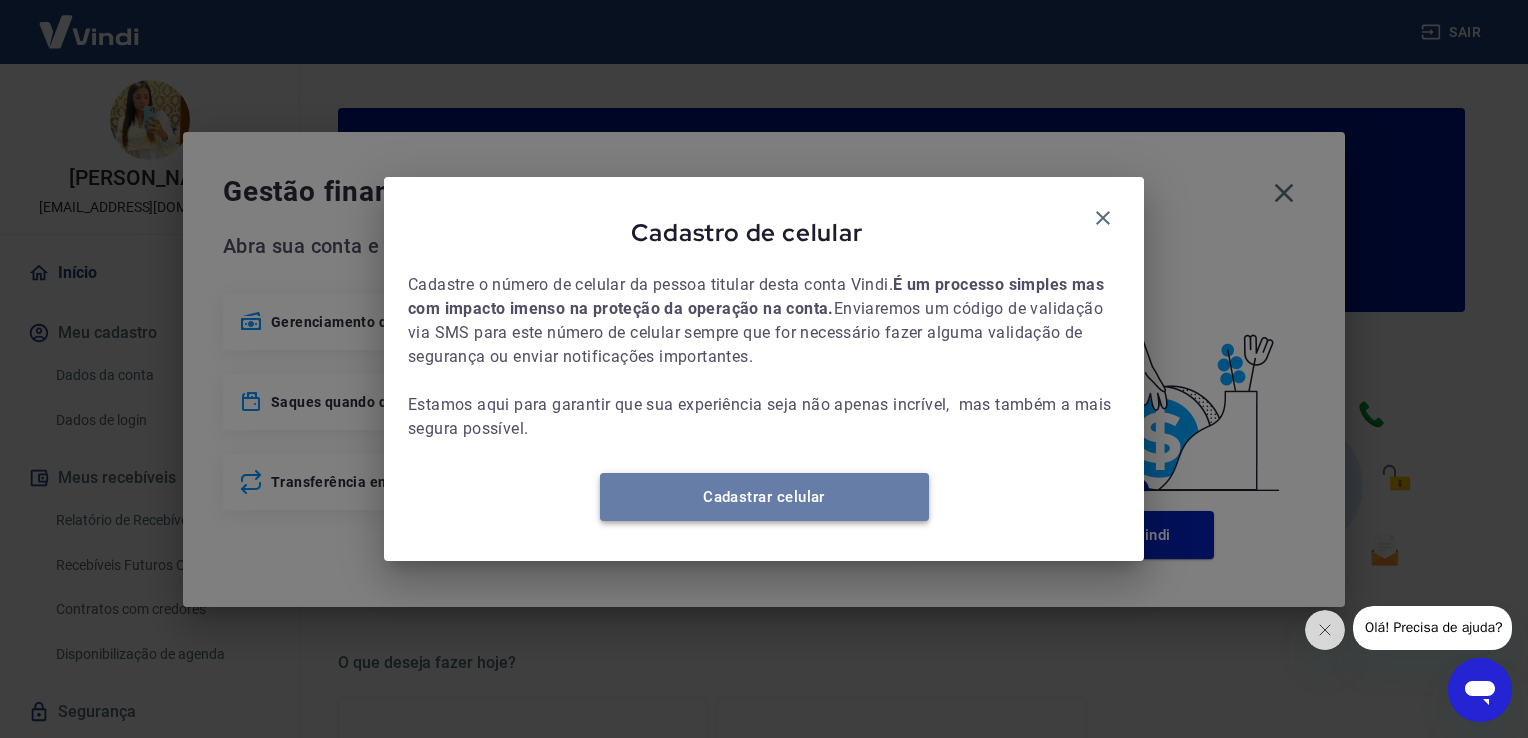 click on "Cadastrar celular" at bounding box center (764, 497) 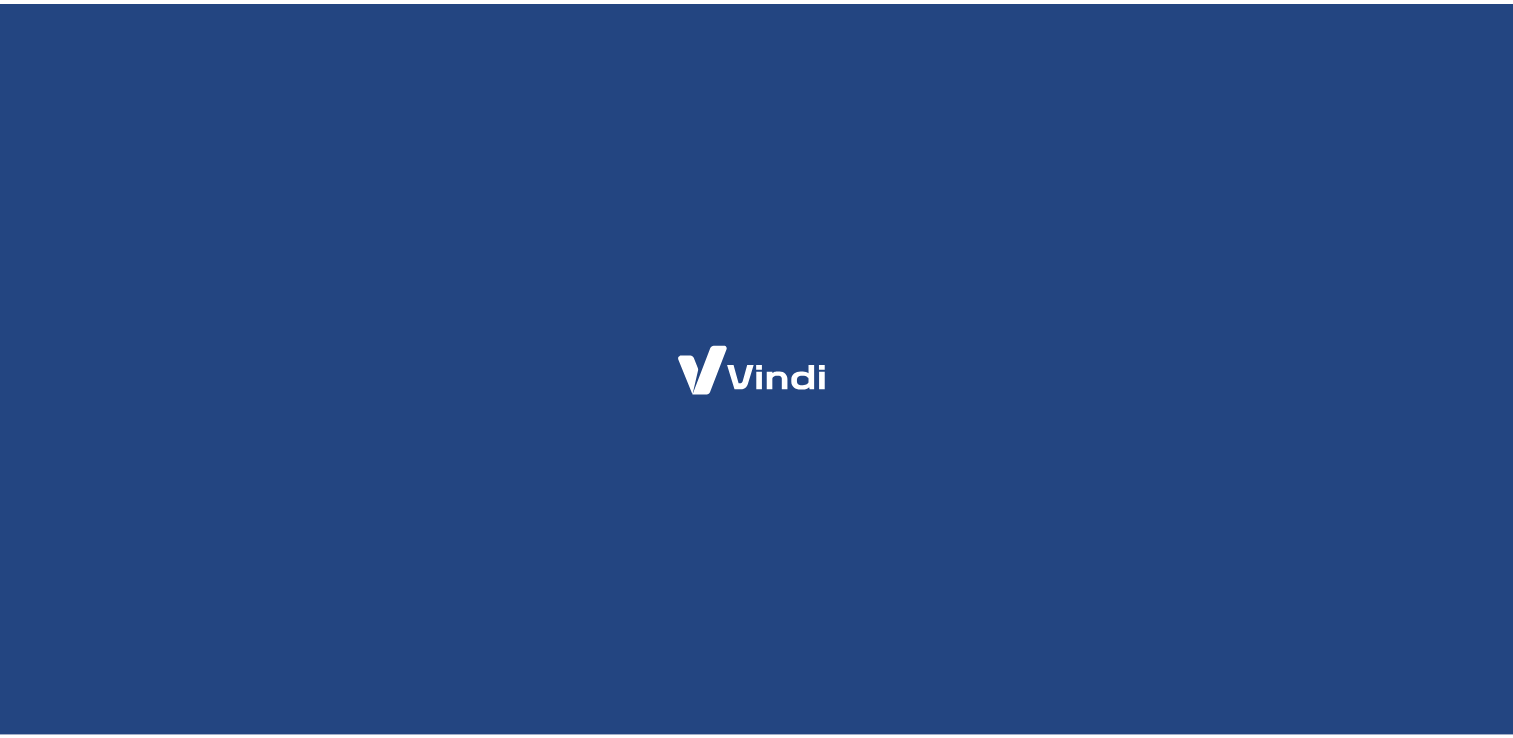 scroll, scrollTop: 0, scrollLeft: 0, axis: both 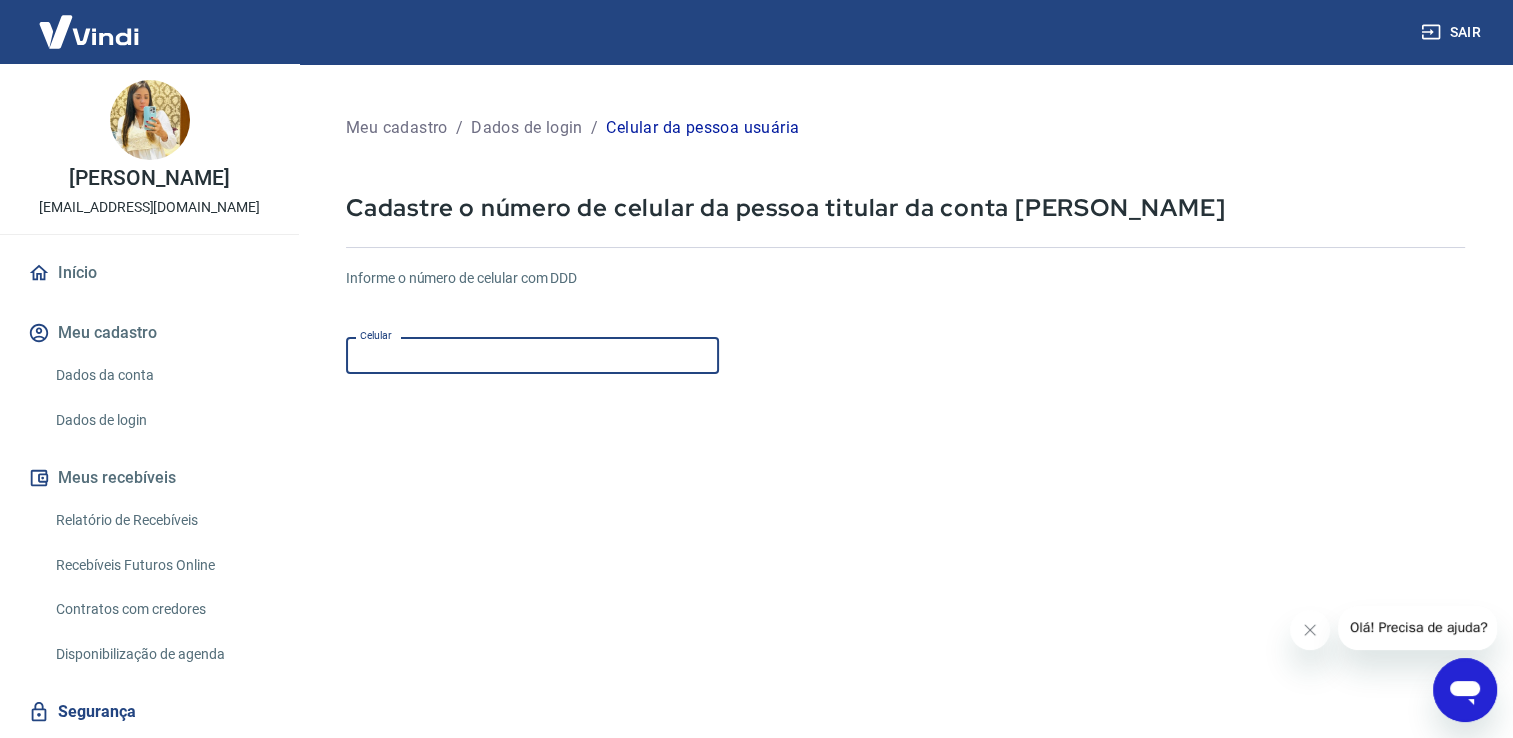 click on "Celular" at bounding box center (532, 355) 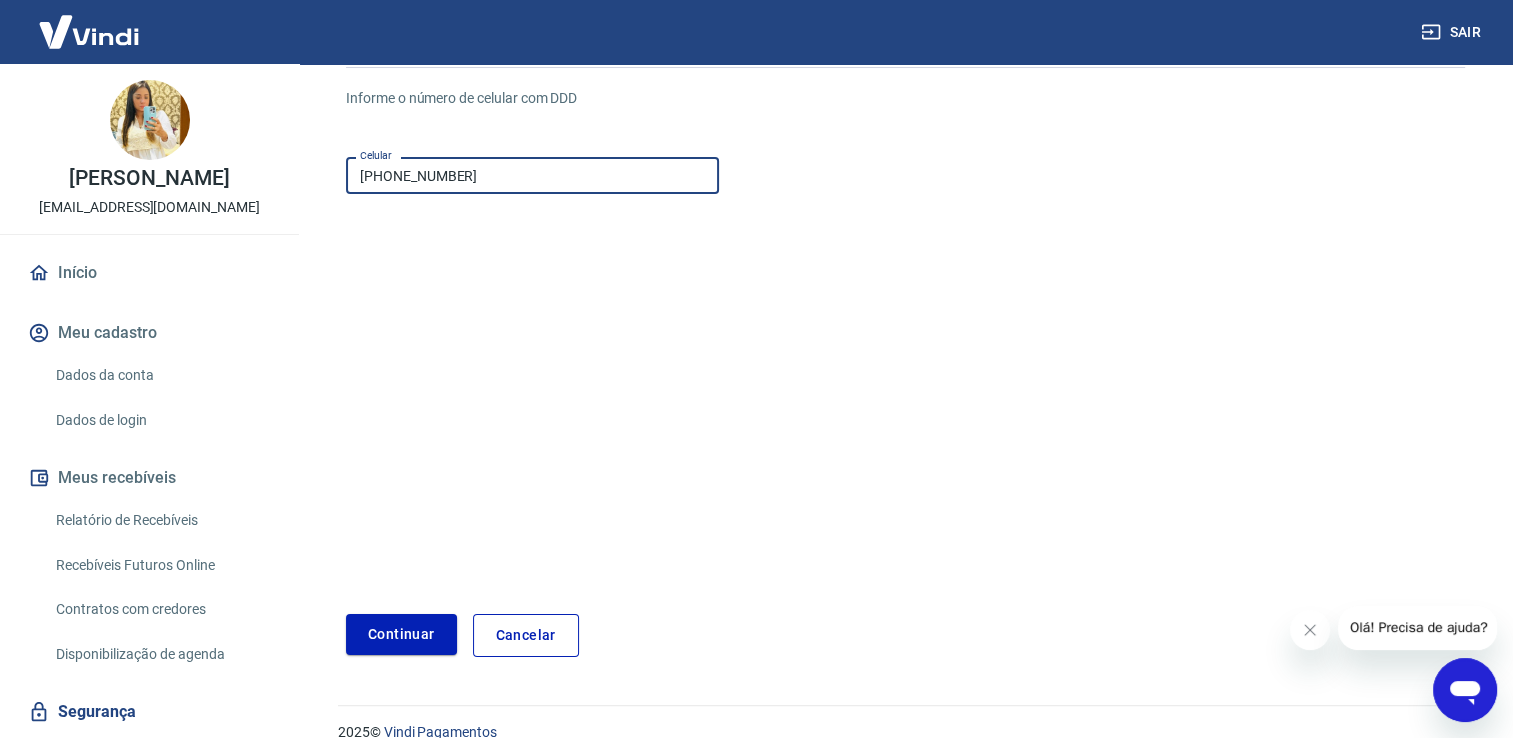 scroll, scrollTop: 208, scrollLeft: 0, axis: vertical 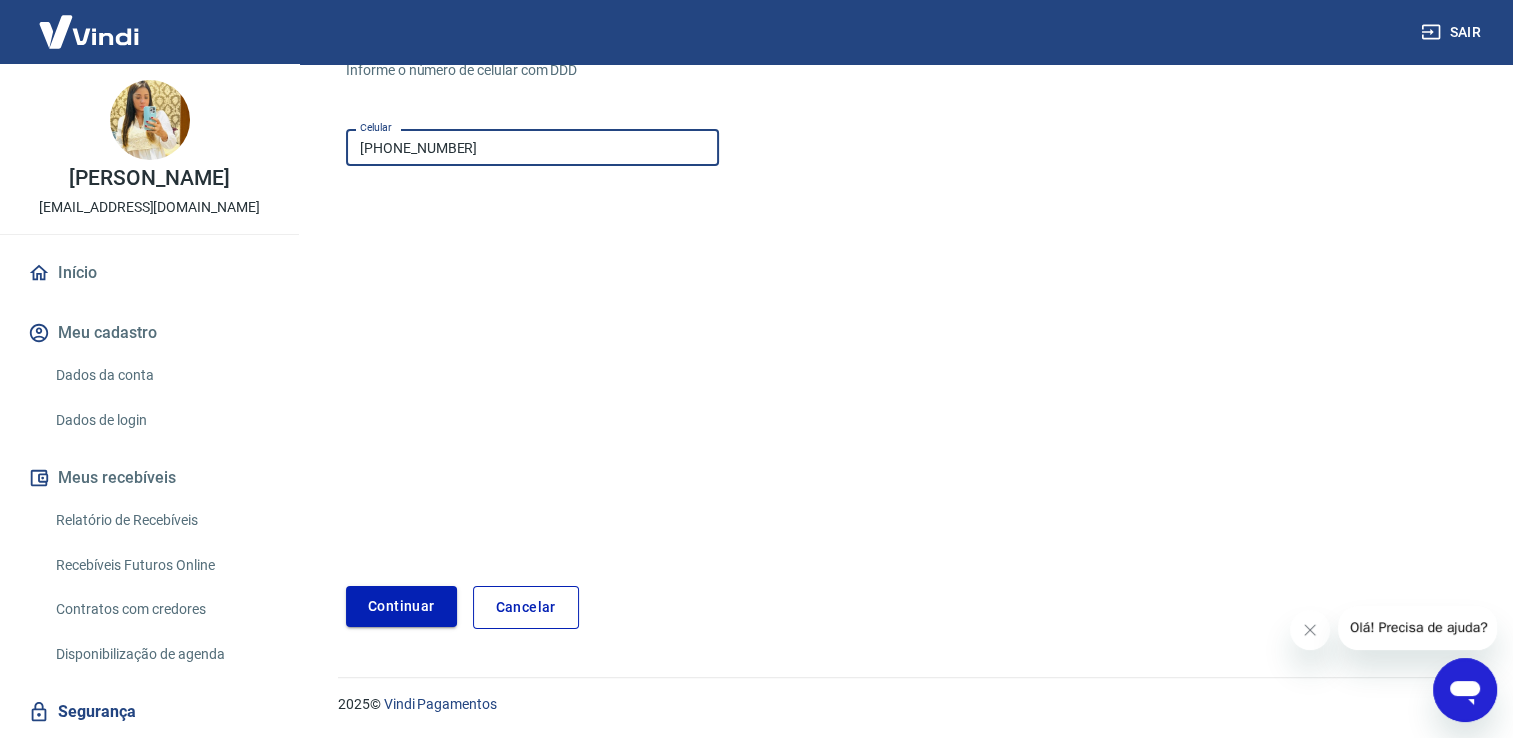 type on "[PHONE_NUMBER]" 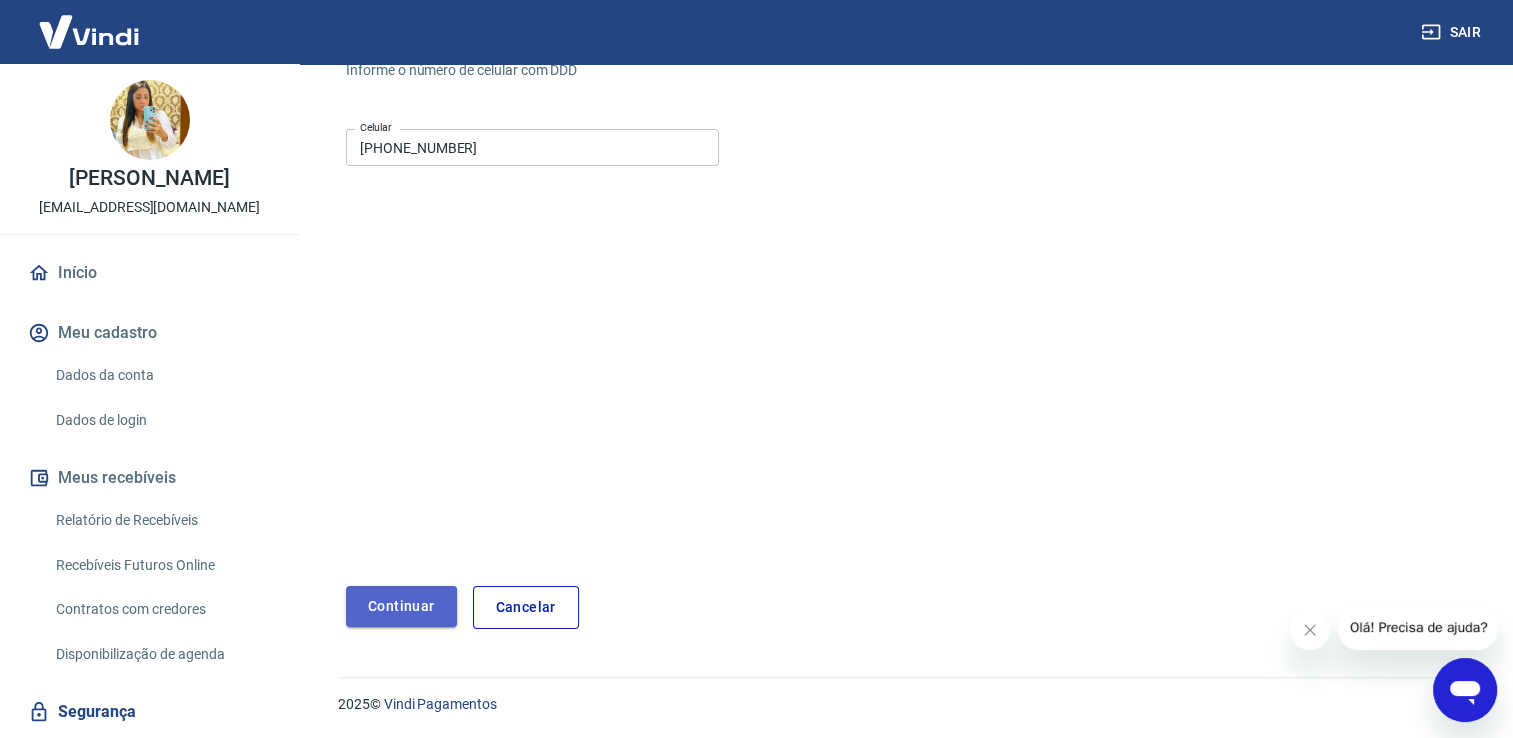 click on "Continuar" at bounding box center (401, 606) 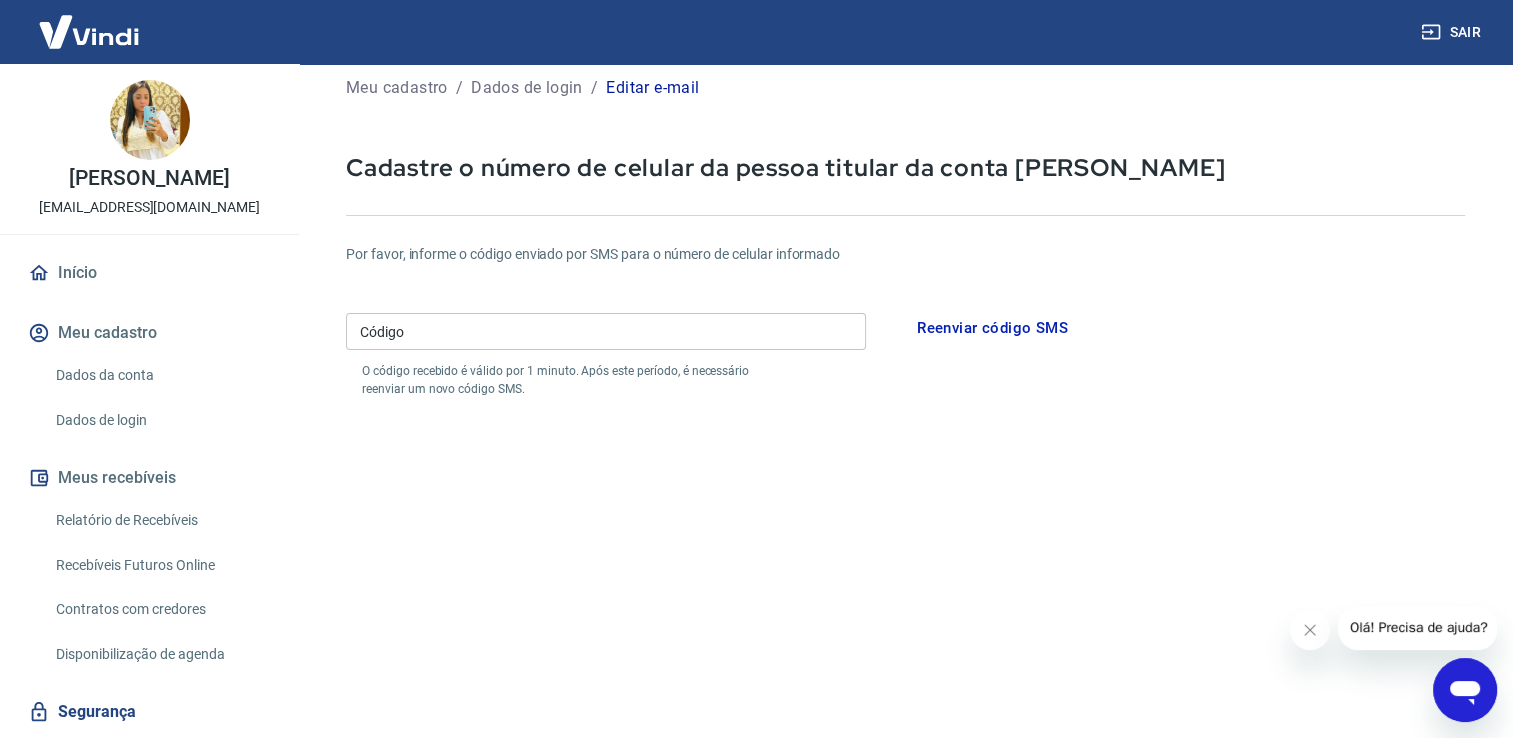 scroll, scrollTop: 100, scrollLeft: 0, axis: vertical 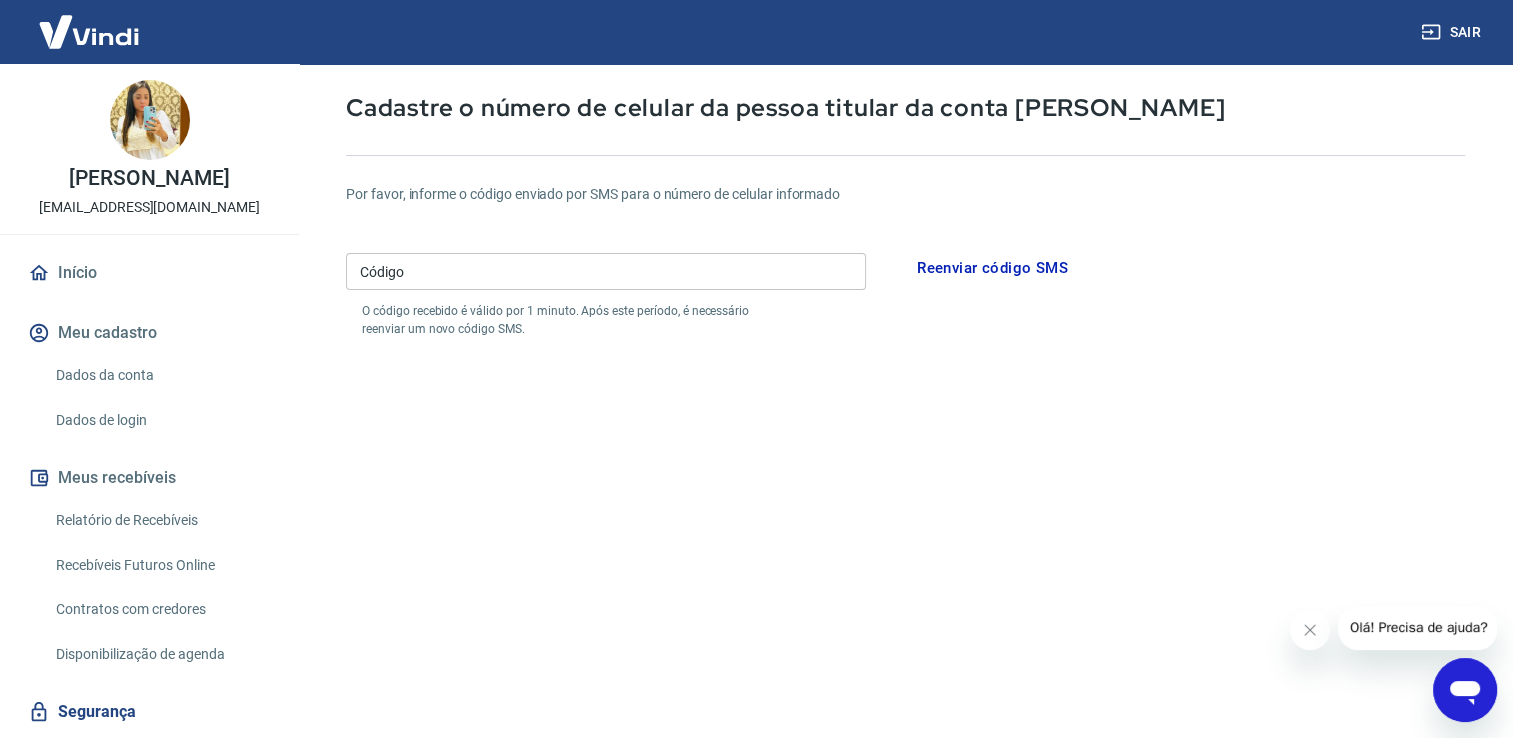 click on "Código" at bounding box center [606, 271] 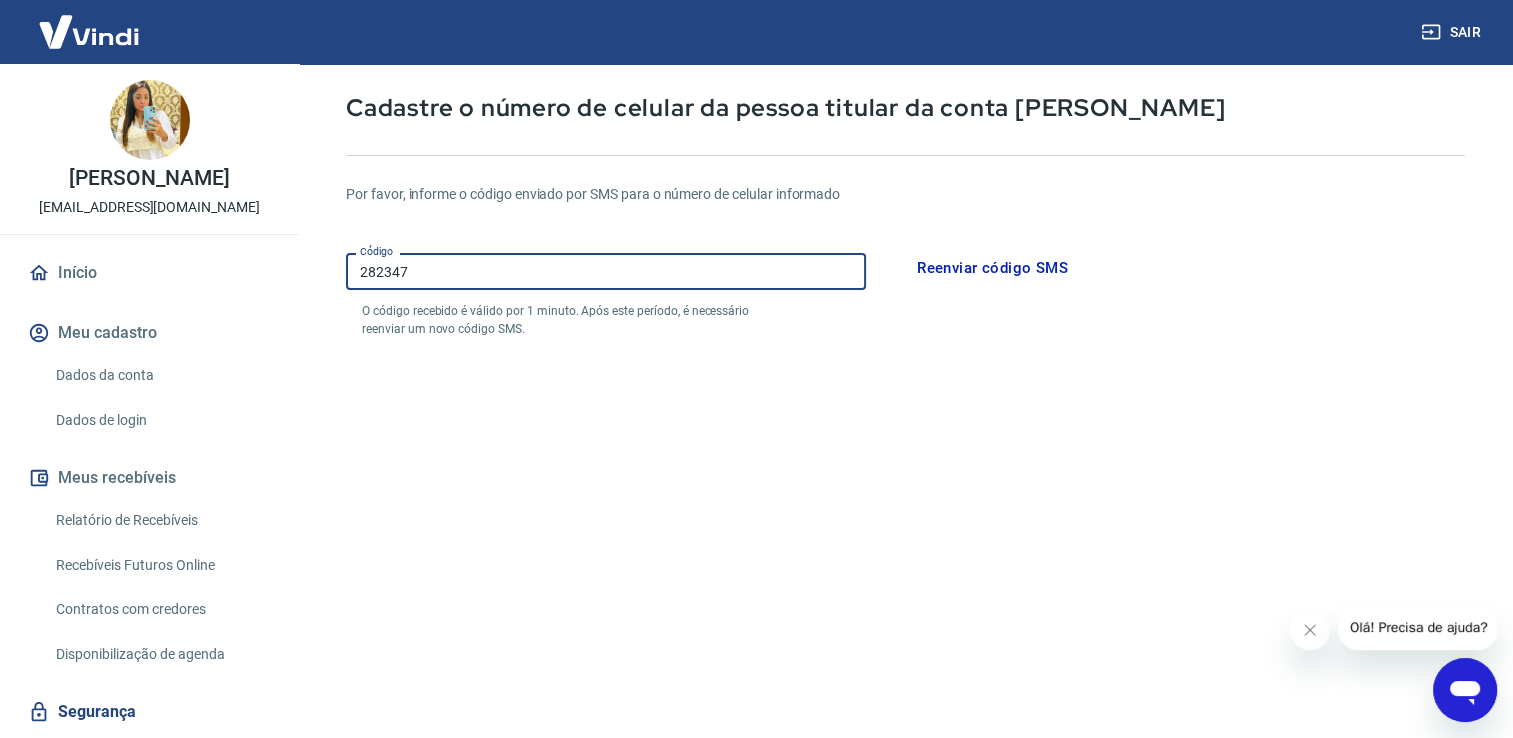 type on "282347" 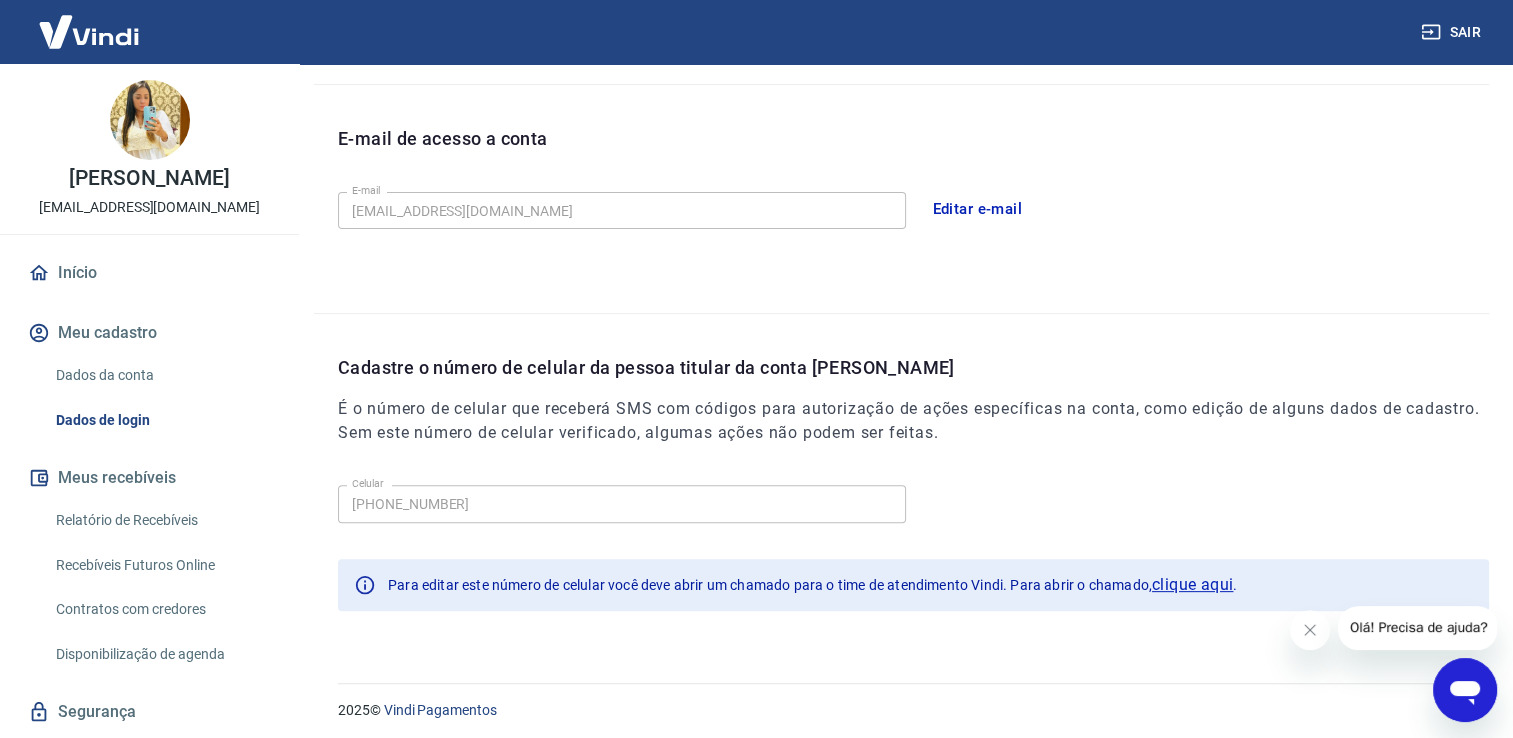 scroll, scrollTop: 525, scrollLeft: 0, axis: vertical 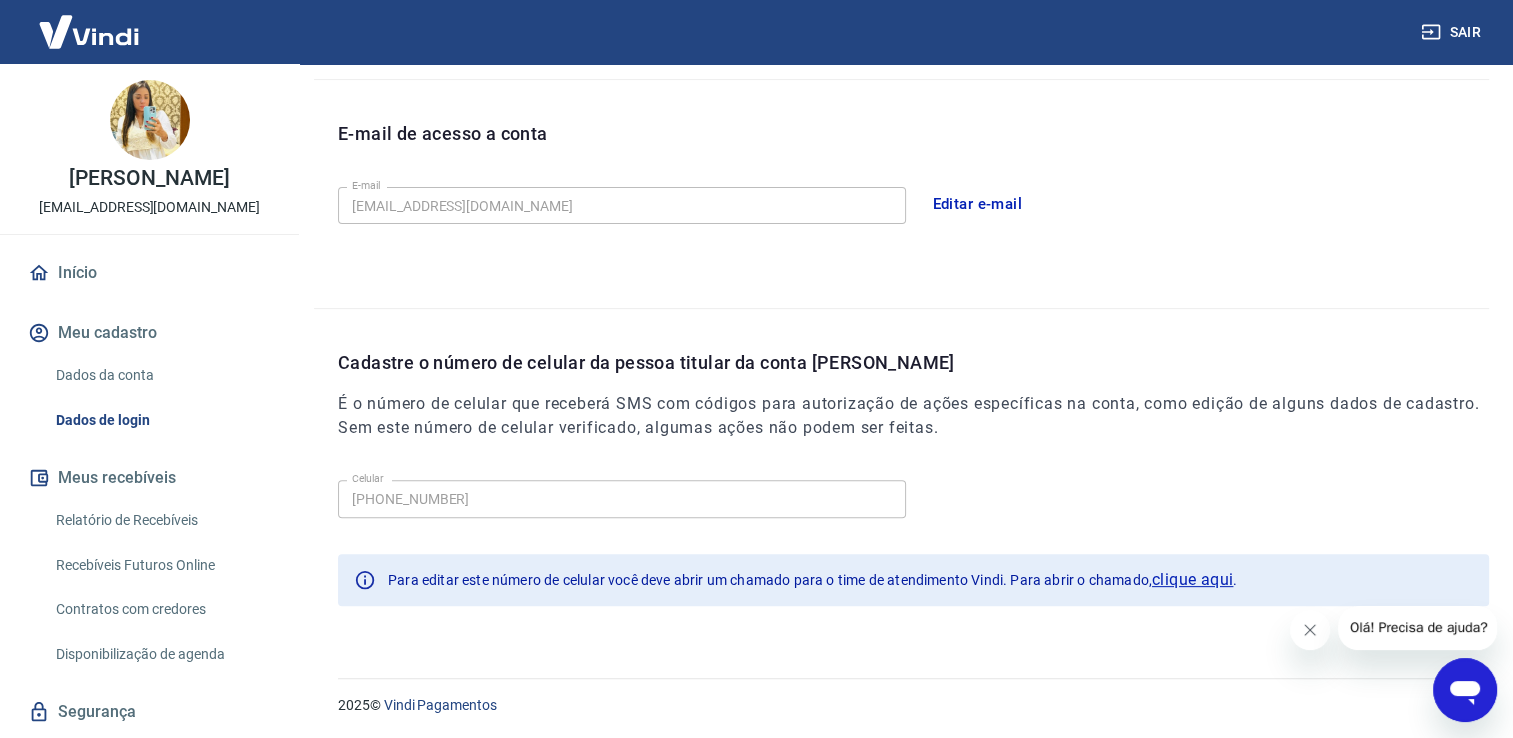 click 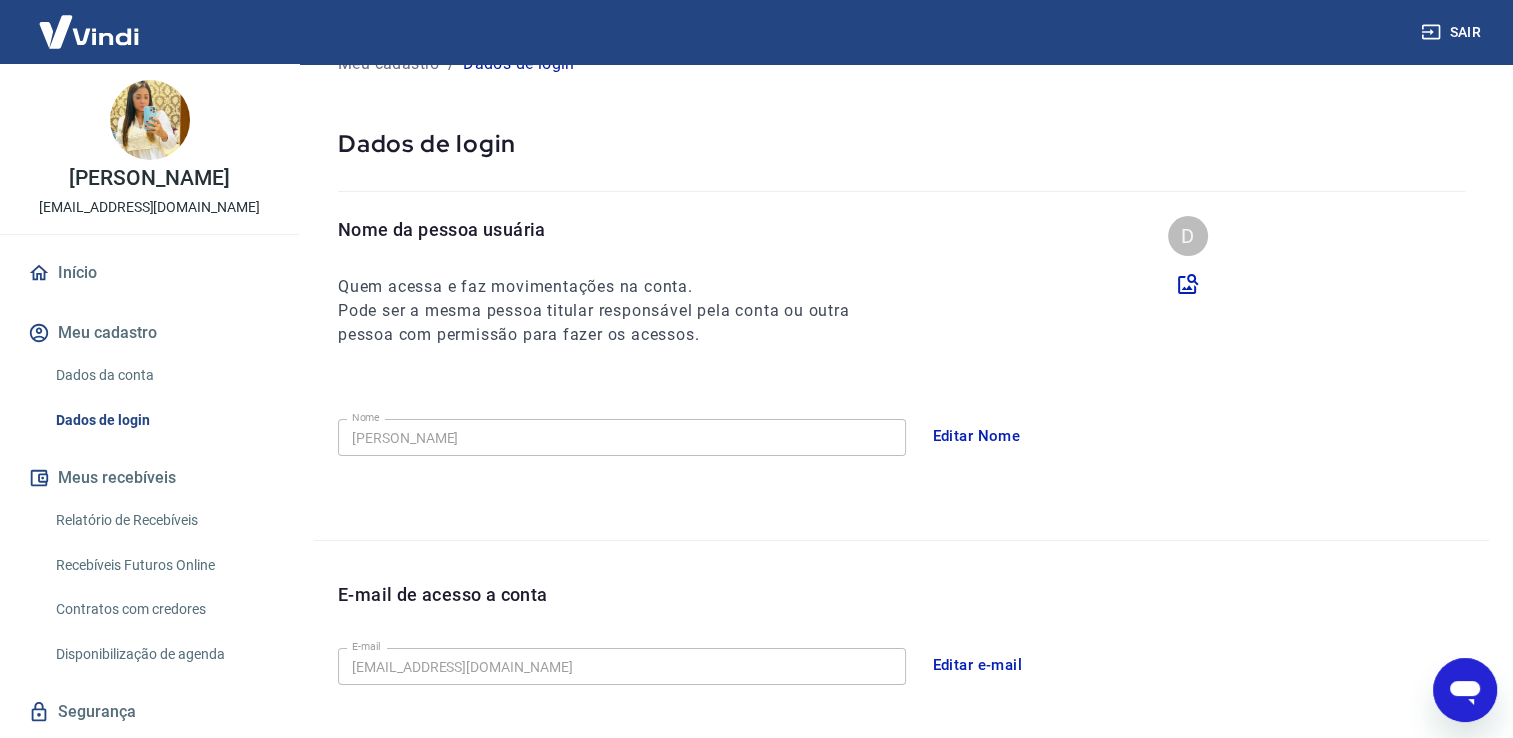 scroll, scrollTop: 0, scrollLeft: 0, axis: both 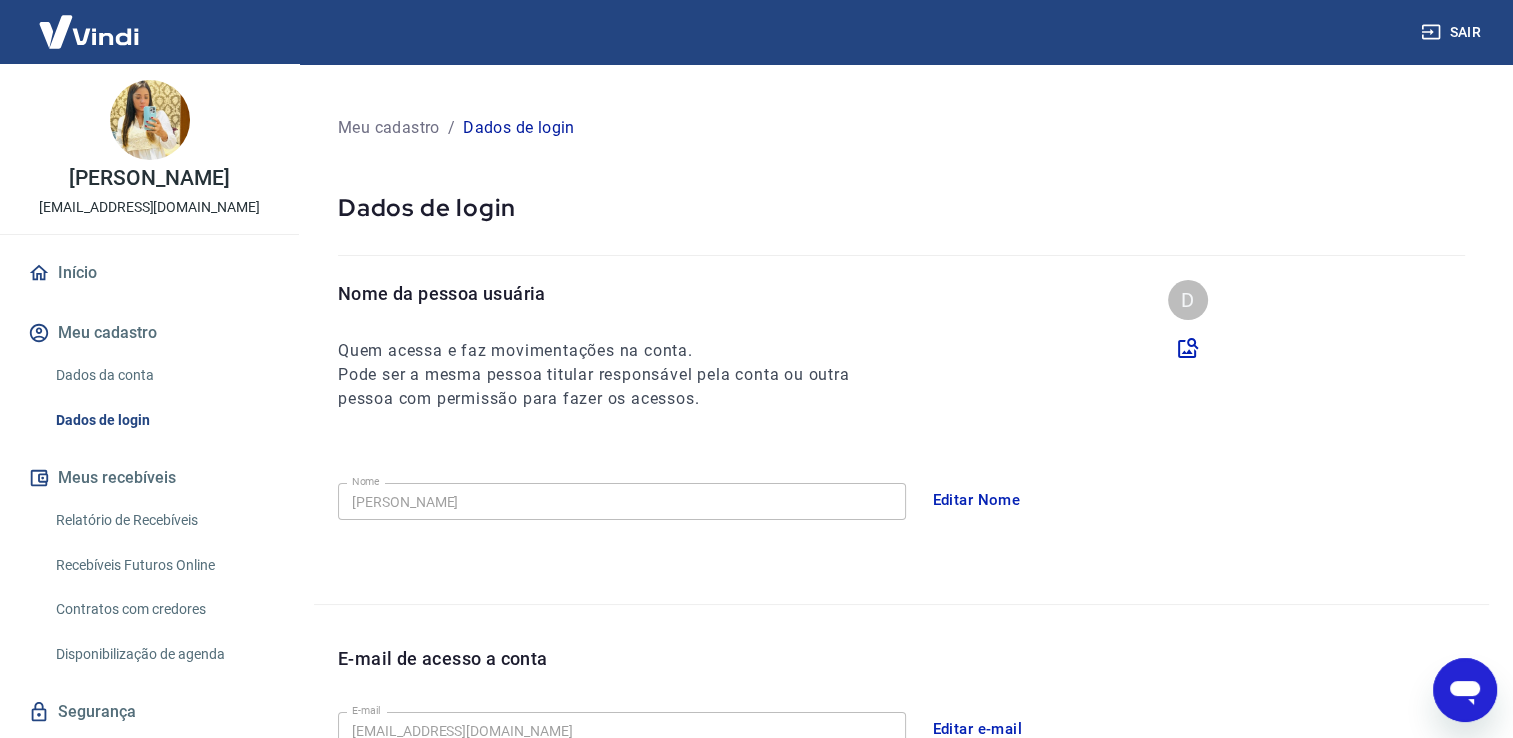 click on "Início" at bounding box center (149, 273) 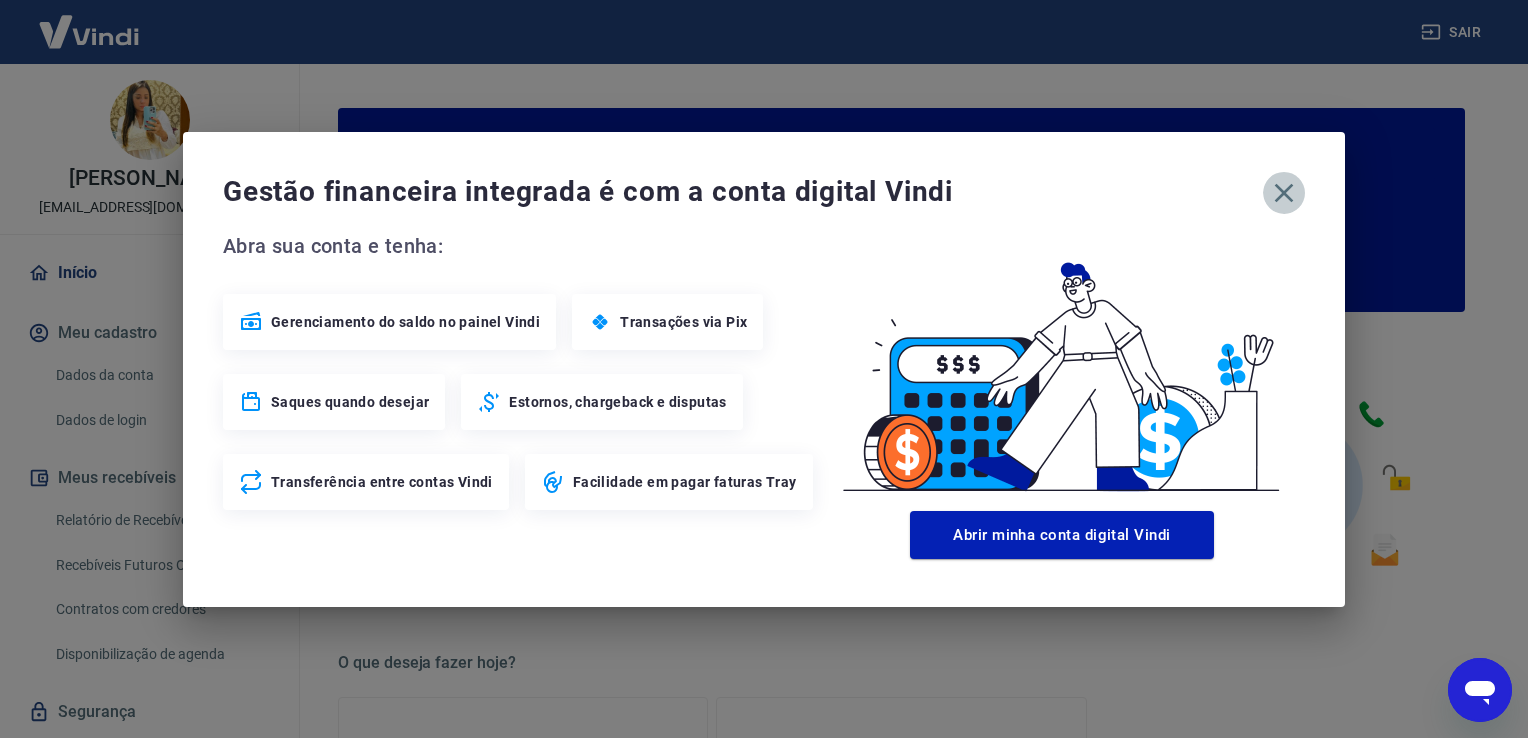click 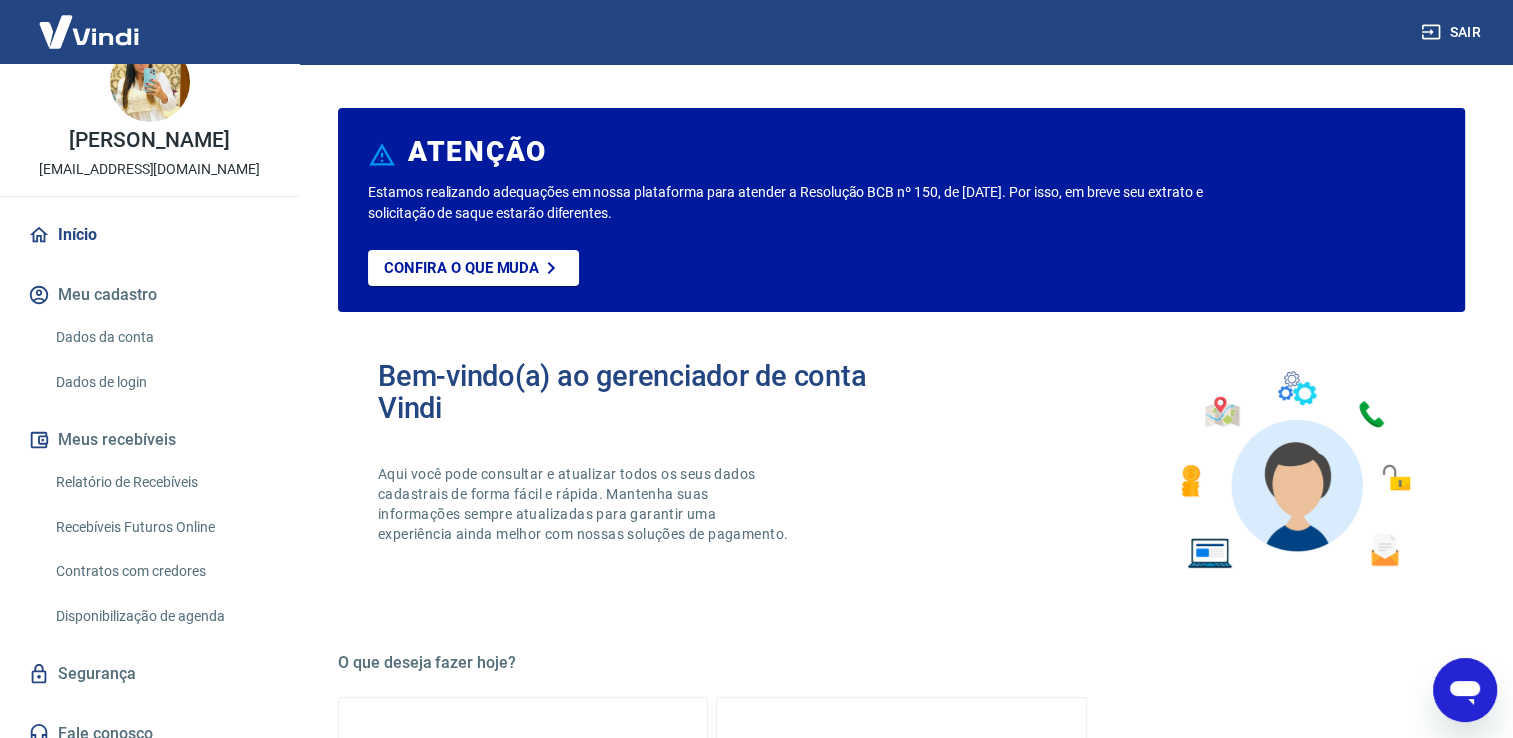 scroll, scrollTop: 55, scrollLeft: 0, axis: vertical 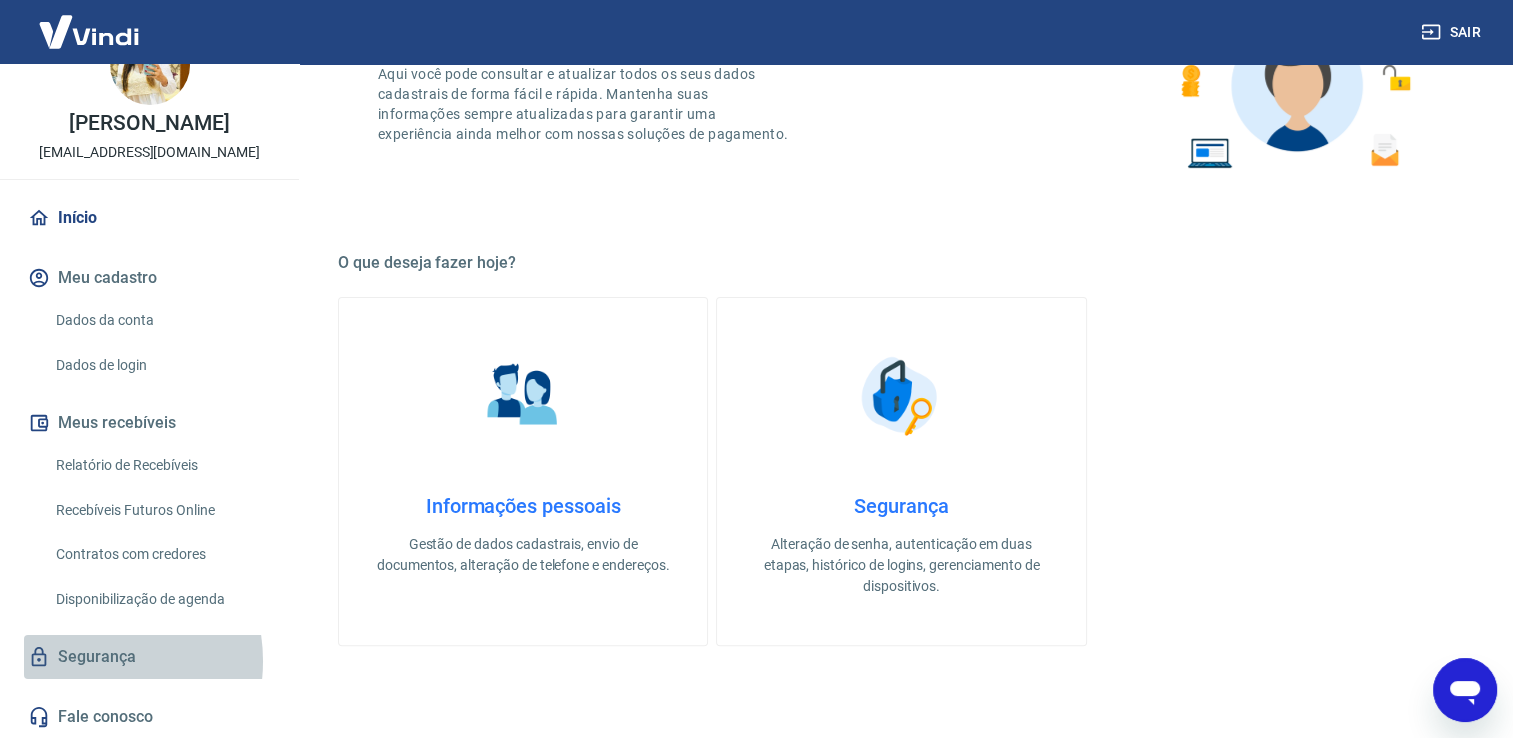 click on "Segurança" at bounding box center [149, 657] 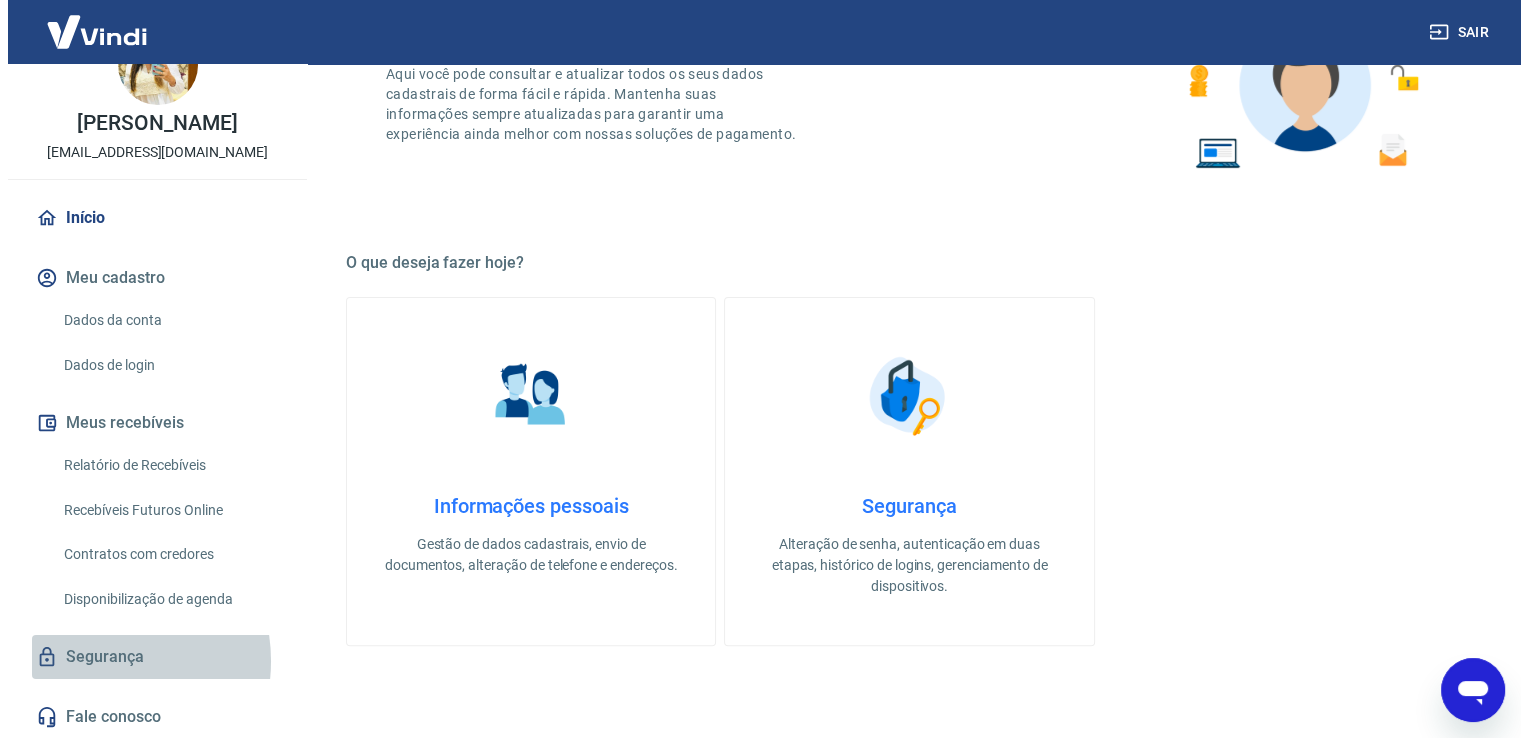 scroll, scrollTop: 0, scrollLeft: 0, axis: both 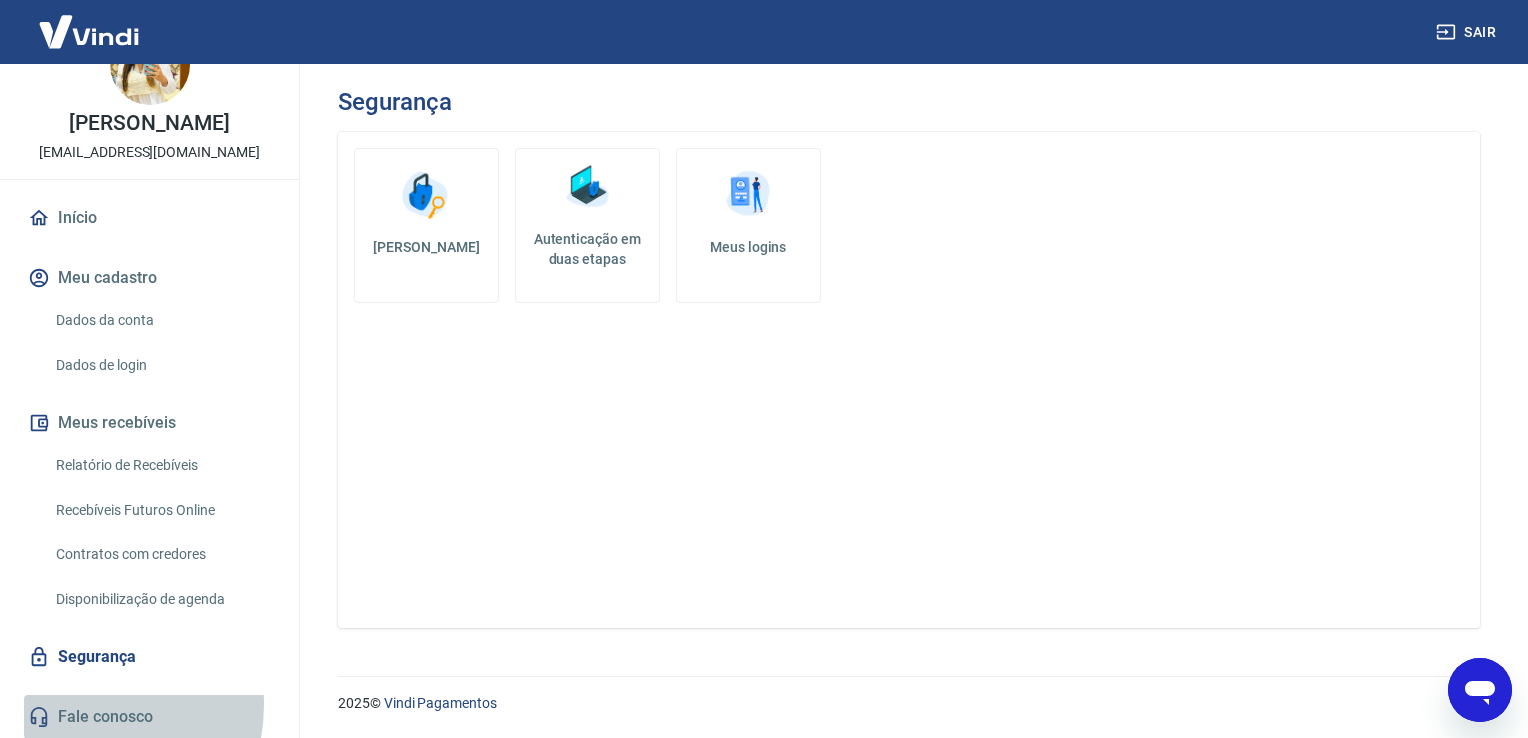 click on "Fale conosco" at bounding box center (149, 717) 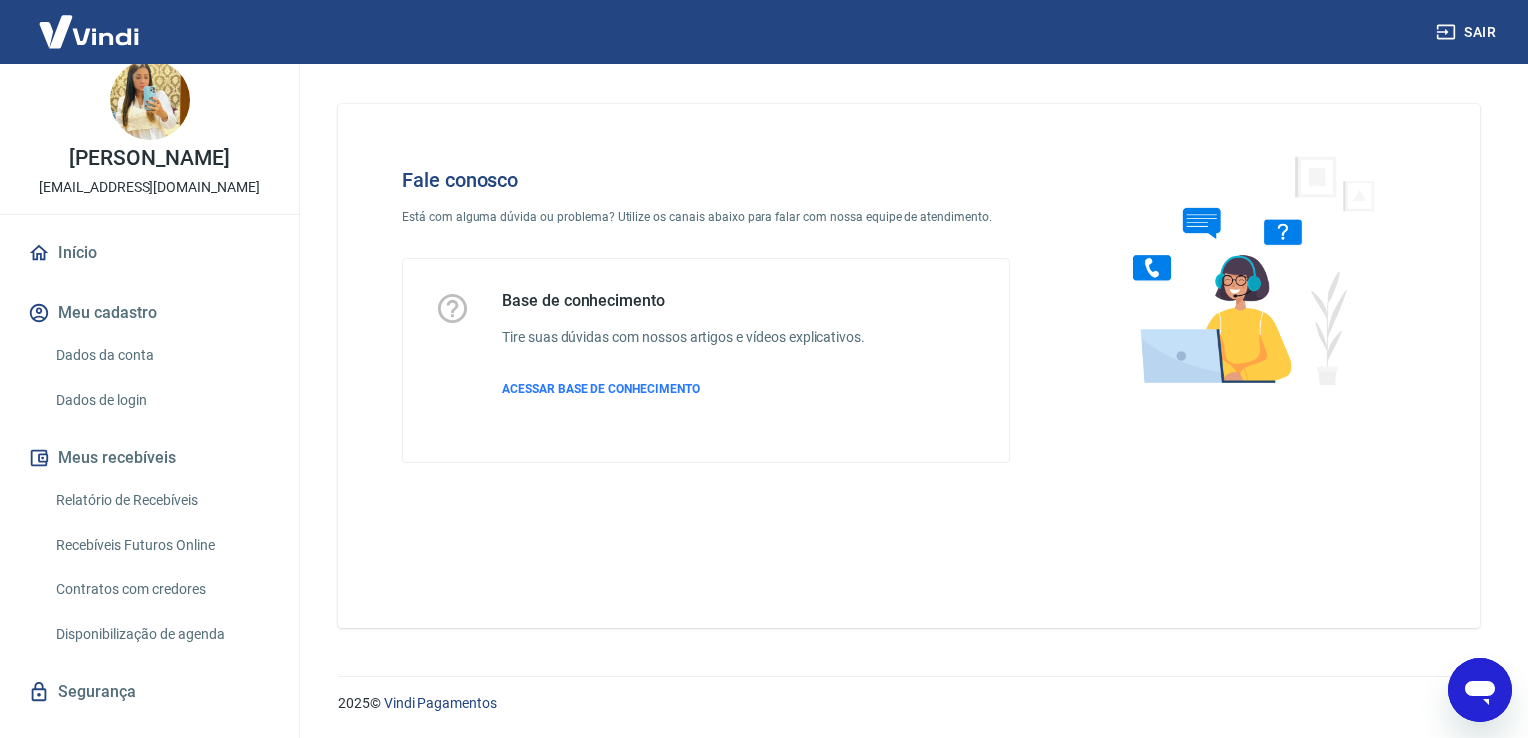 scroll, scrollTop: 0, scrollLeft: 0, axis: both 